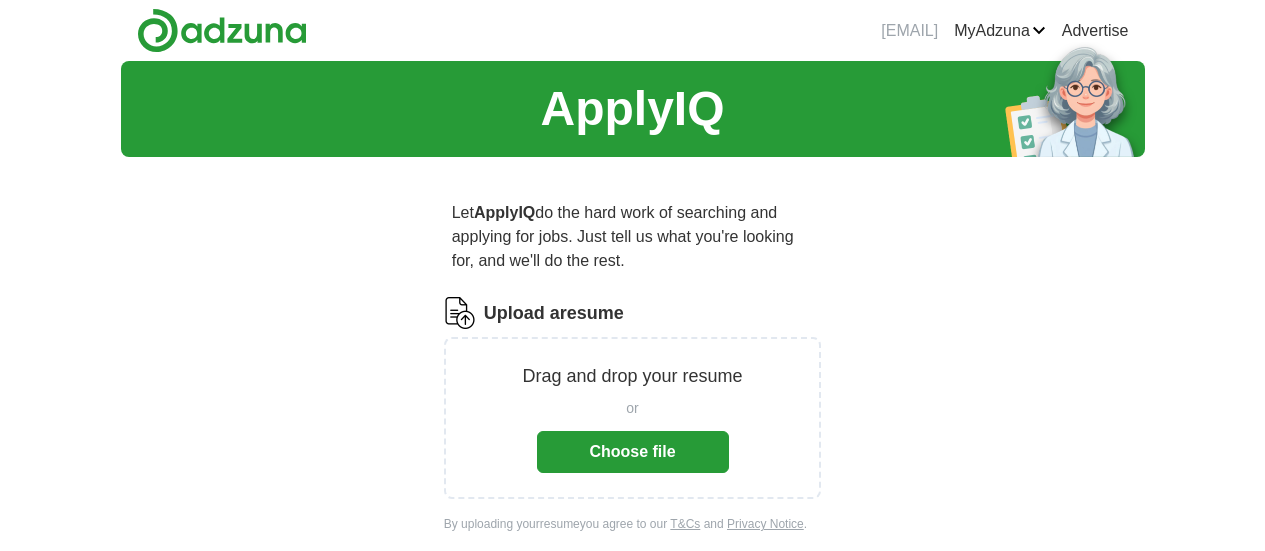 scroll, scrollTop: 0, scrollLeft: 0, axis: both 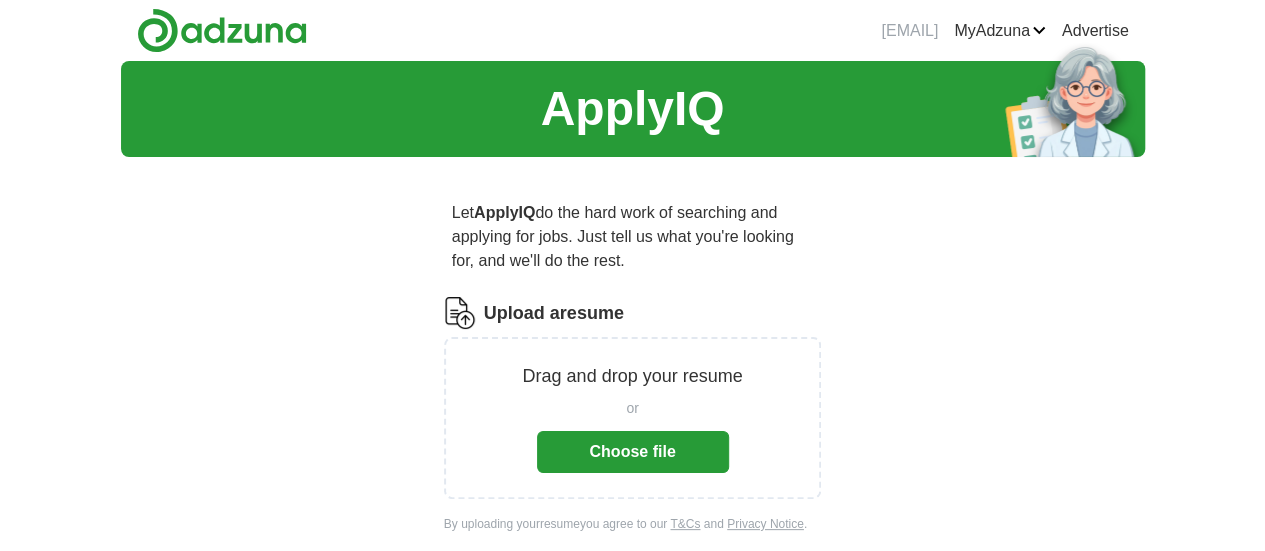click on "Choose file" at bounding box center (633, 452) 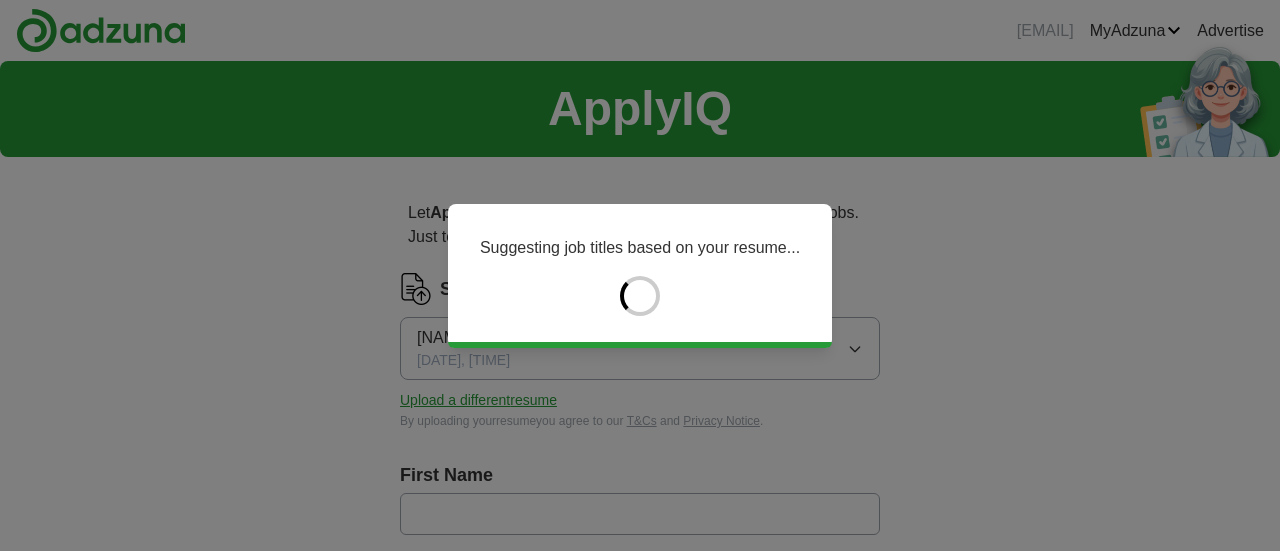 type on "****" 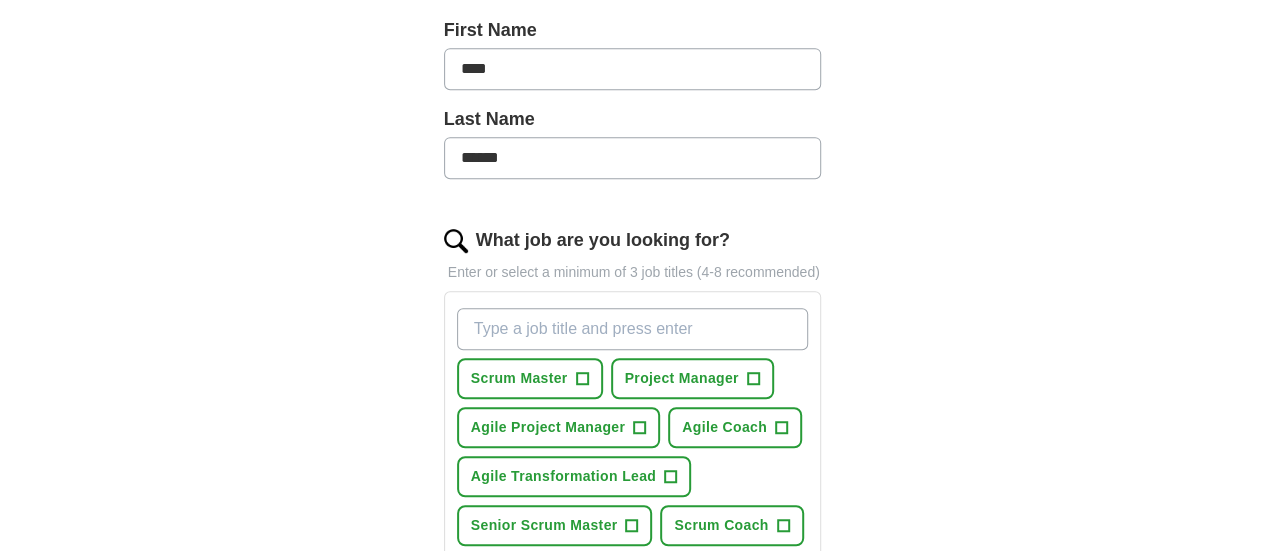 scroll, scrollTop: 500, scrollLeft: 0, axis: vertical 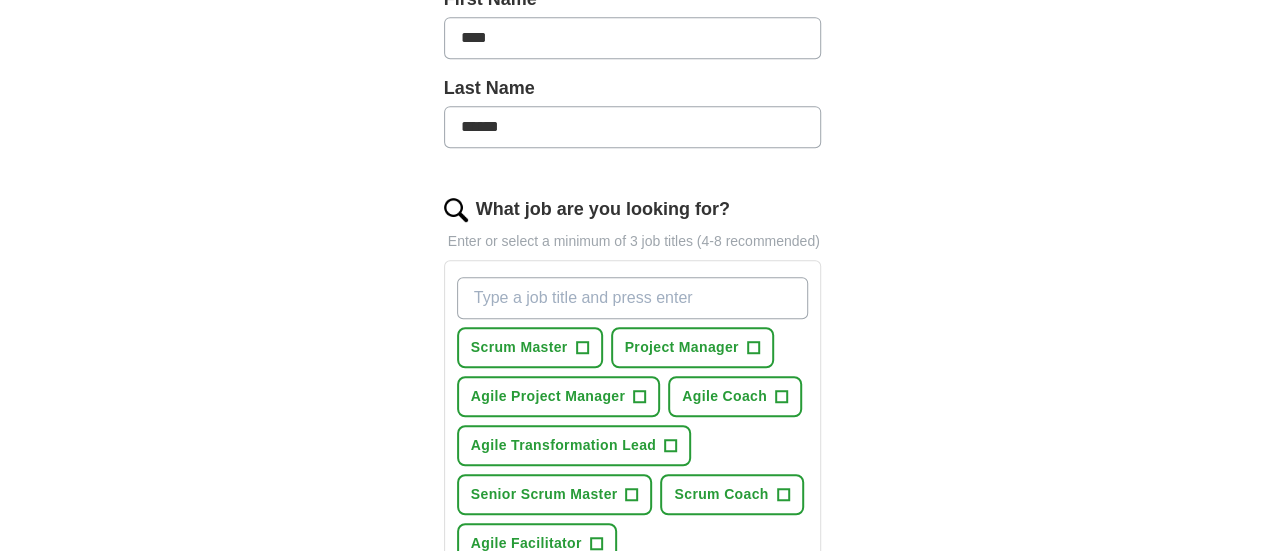 click on "What job are you looking for?" at bounding box center [633, 298] 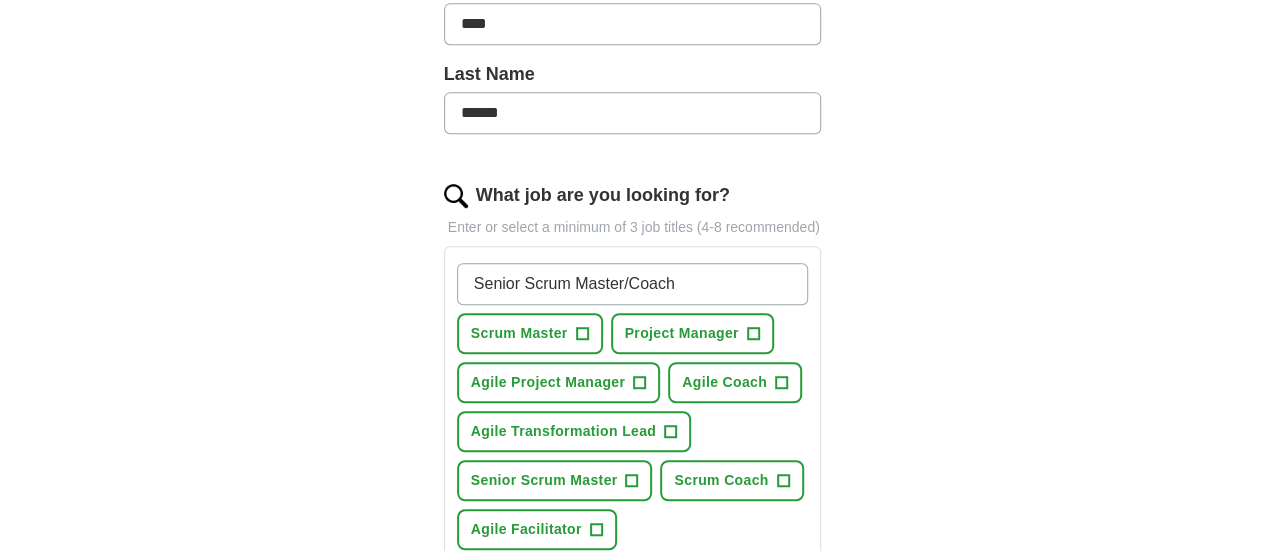 scroll, scrollTop: 600, scrollLeft: 0, axis: vertical 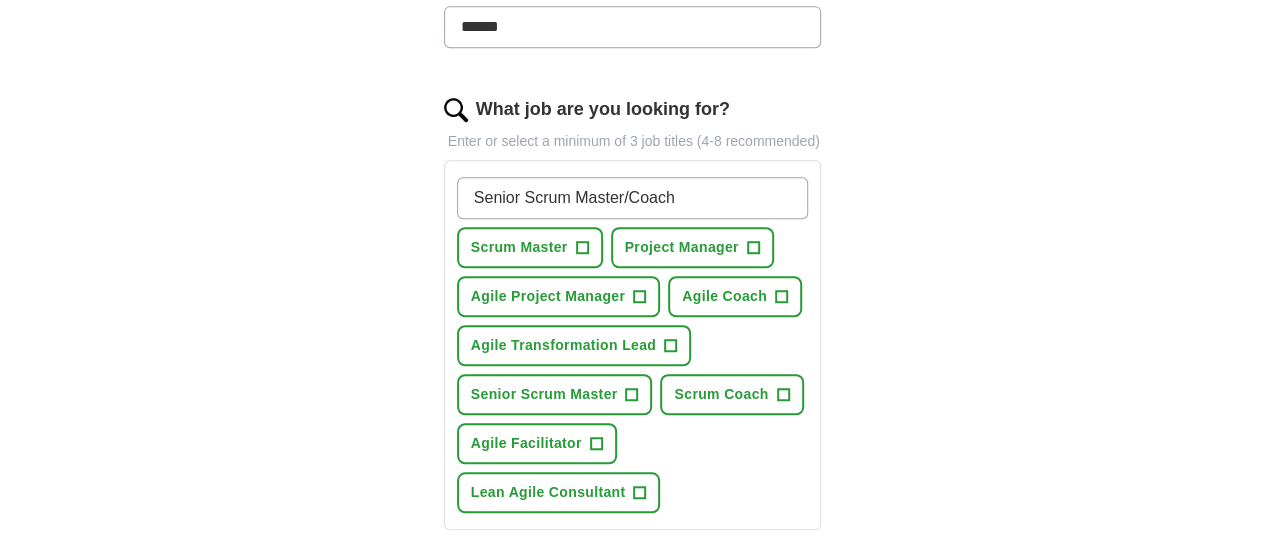 type on "Senior Scrum Master/Coach" 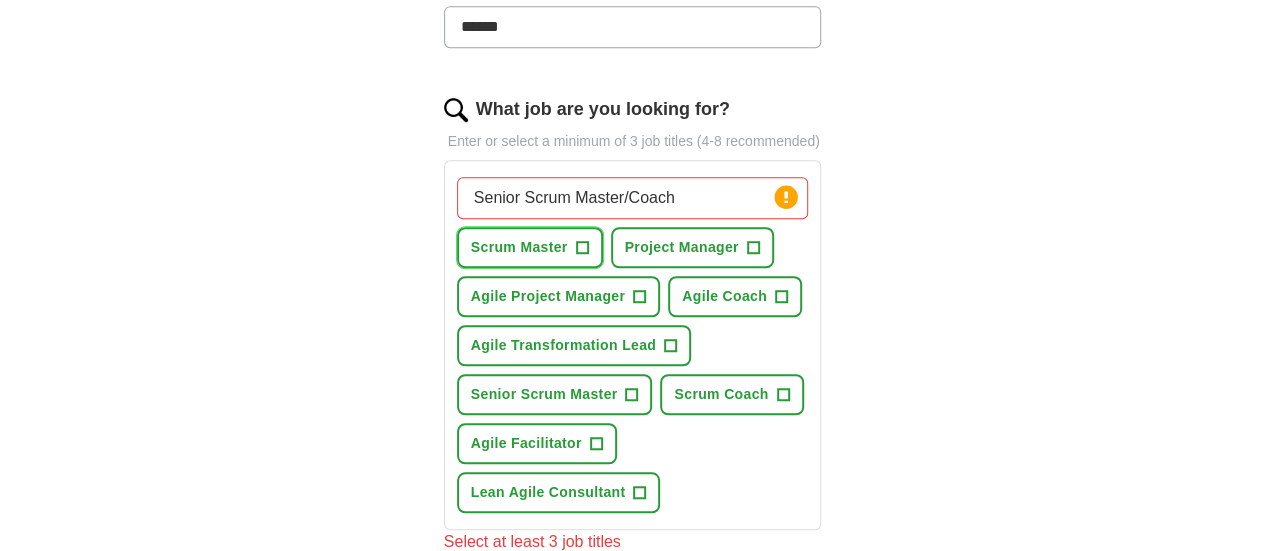 click on "+" at bounding box center (582, 248) 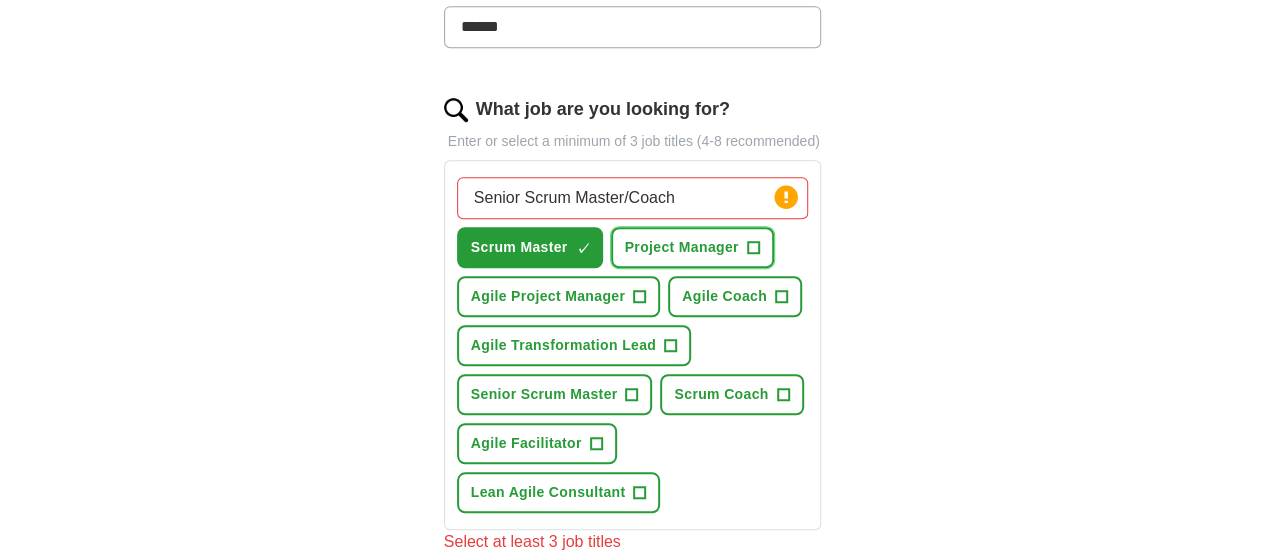 click on "+" at bounding box center [753, 248] 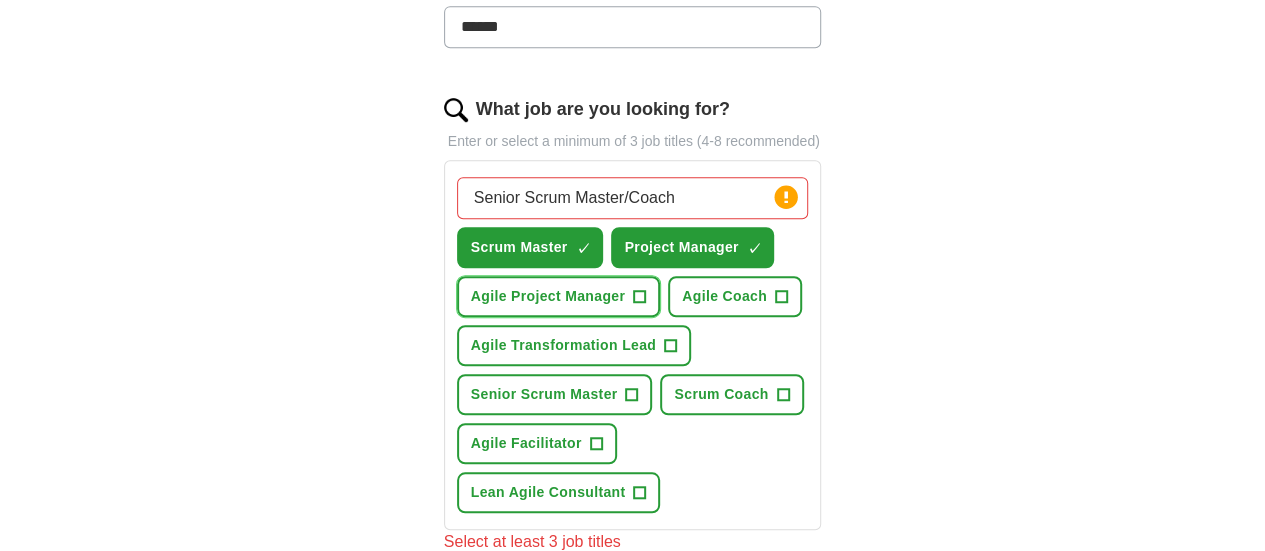 click on "+" at bounding box center (640, 297) 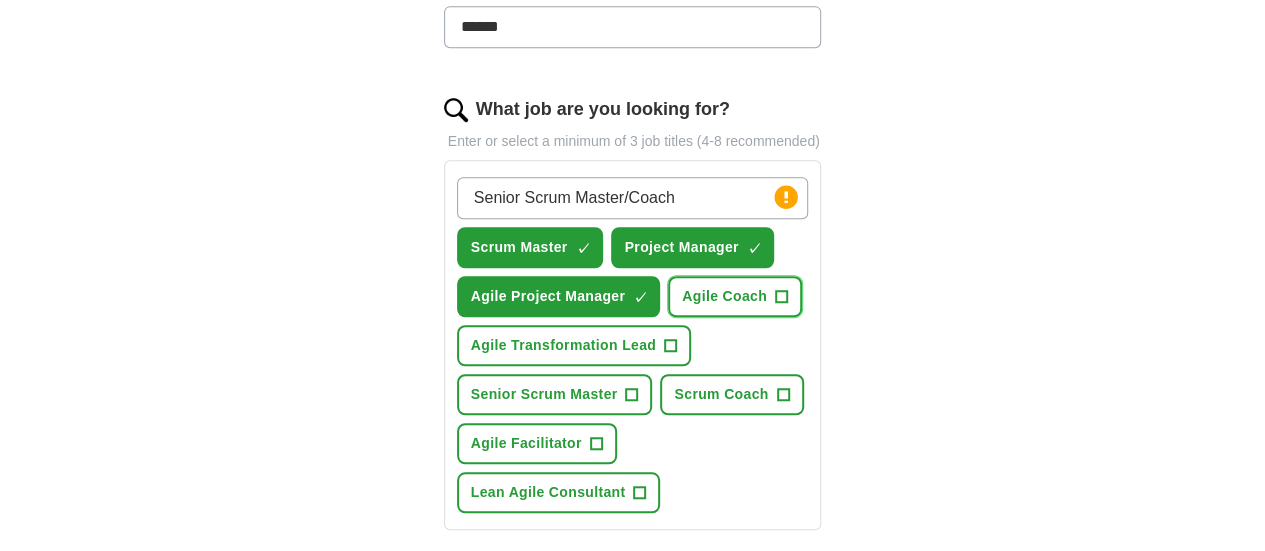 click on "Agile Coach +" at bounding box center (735, 296) 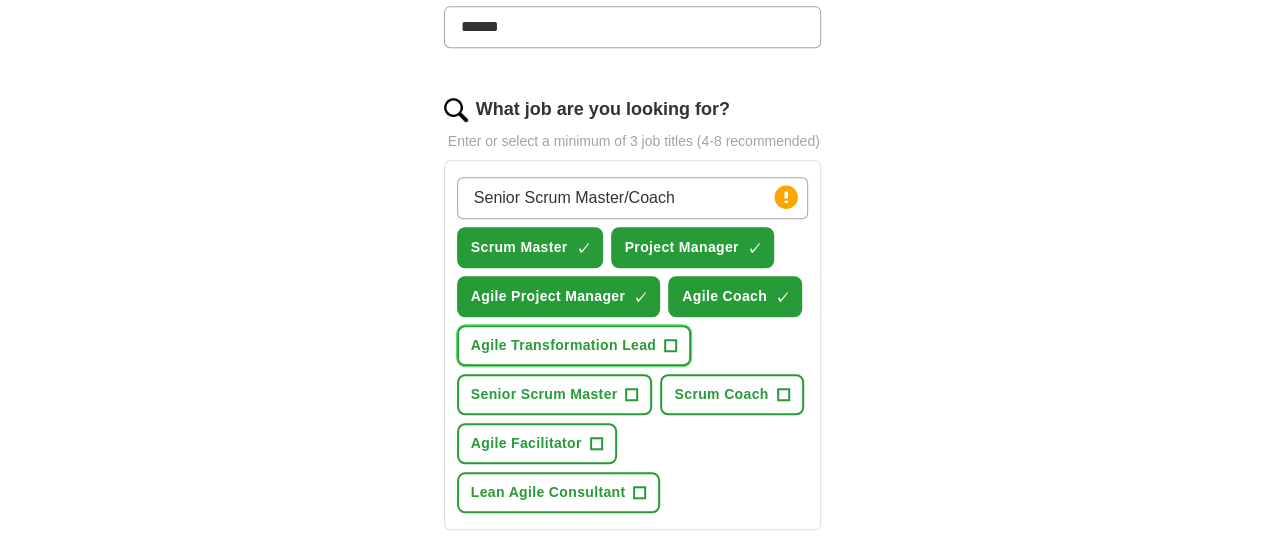 click on "+" at bounding box center [671, 346] 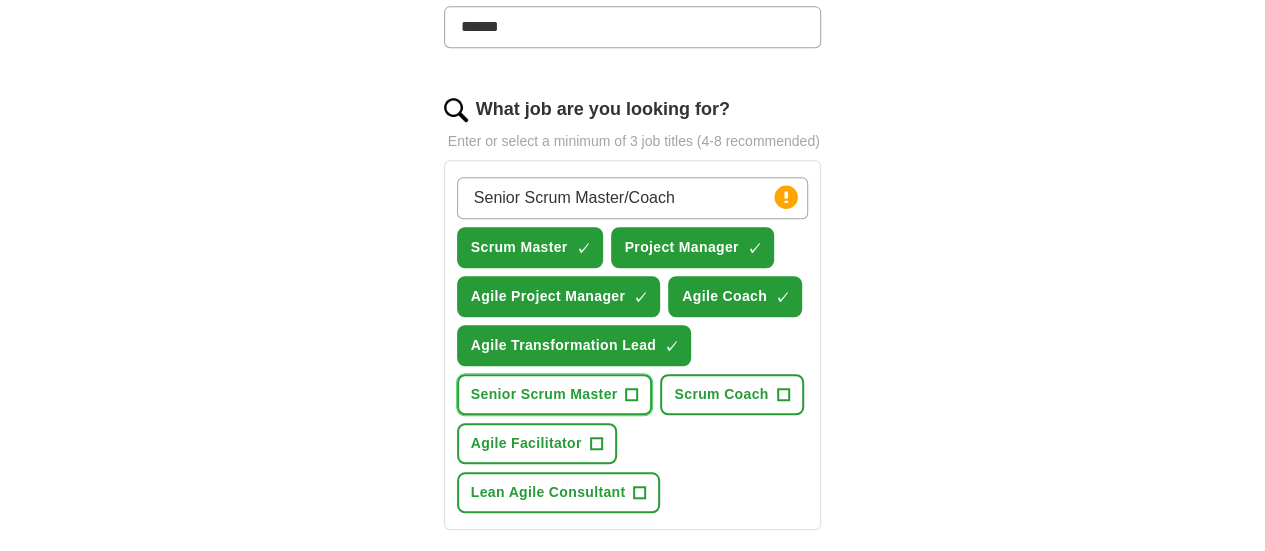 click on "Senior Scrum Master +" at bounding box center (555, 394) 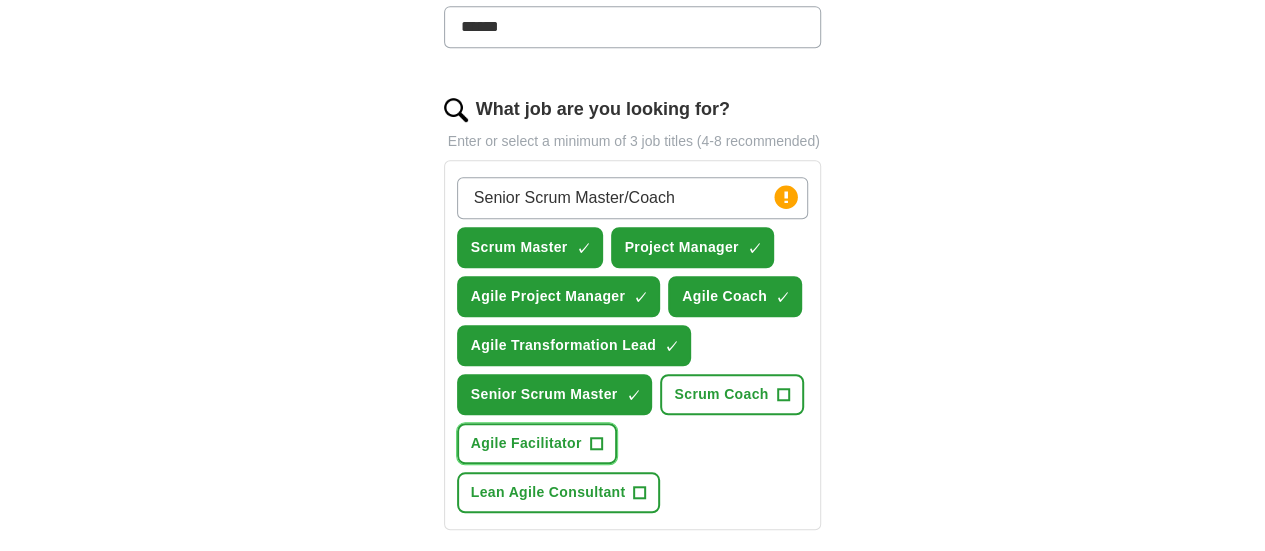 click on "Agile Facilitator +" at bounding box center [537, 443] 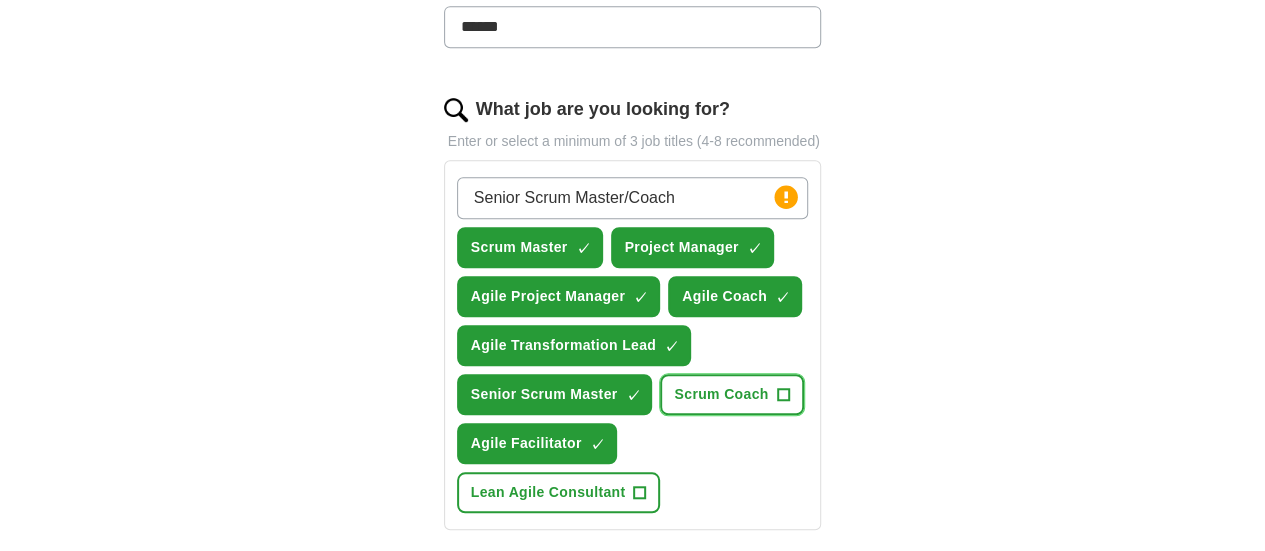 click on "+" at bounding box center [783, 395] 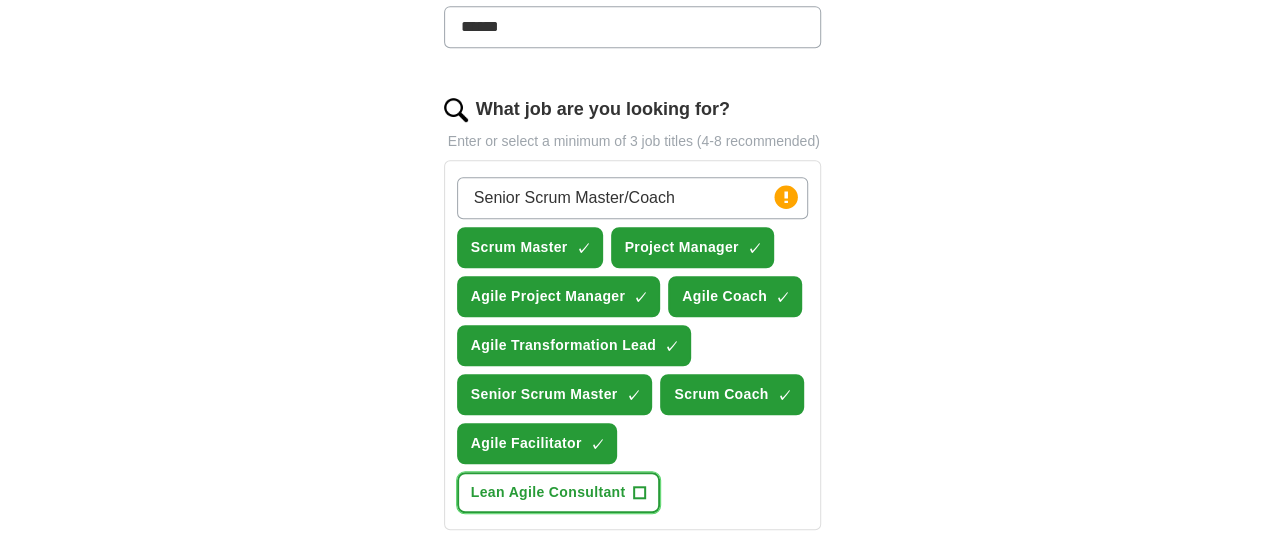 click on "+" at bounding box center (640, 493) 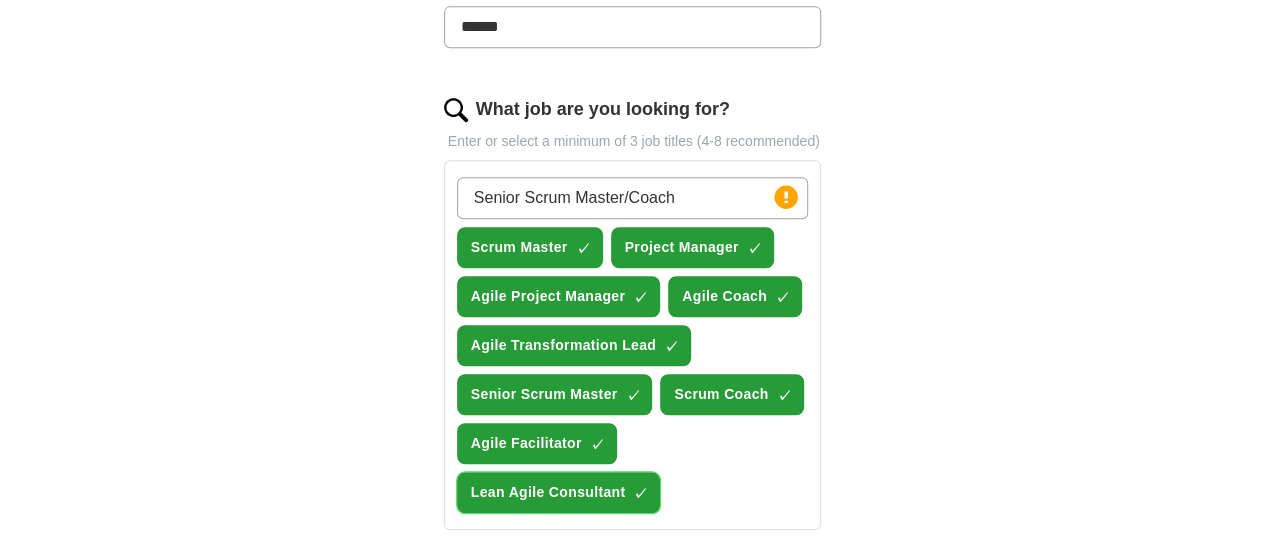 scroll, scrollTop: 800, scrollLeft: 0, axis: vertical 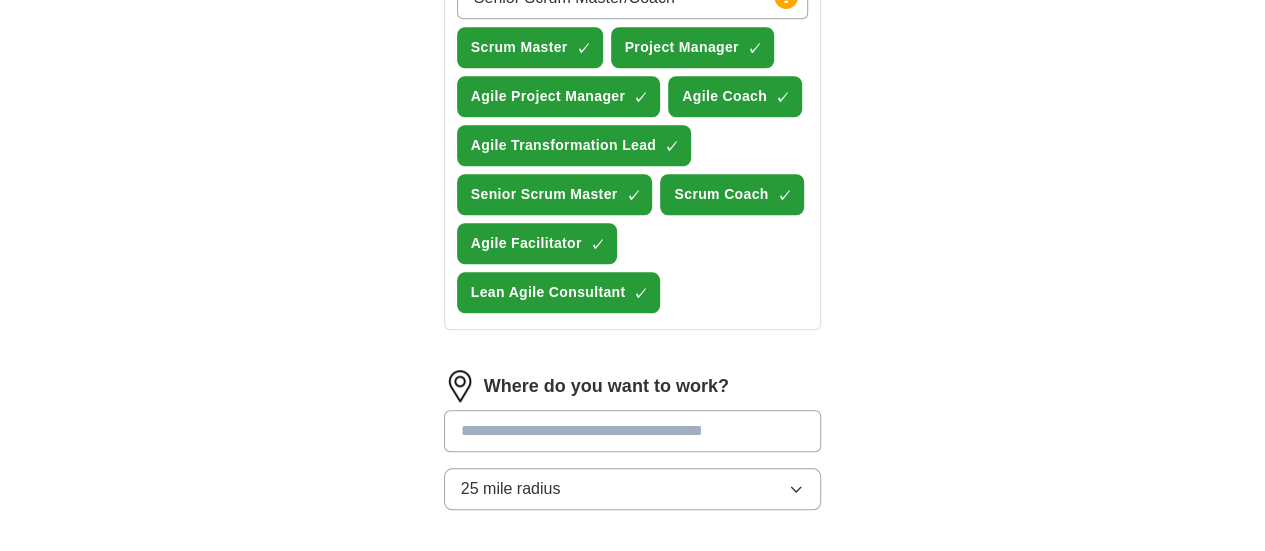 click at bounding box center [633, 431] 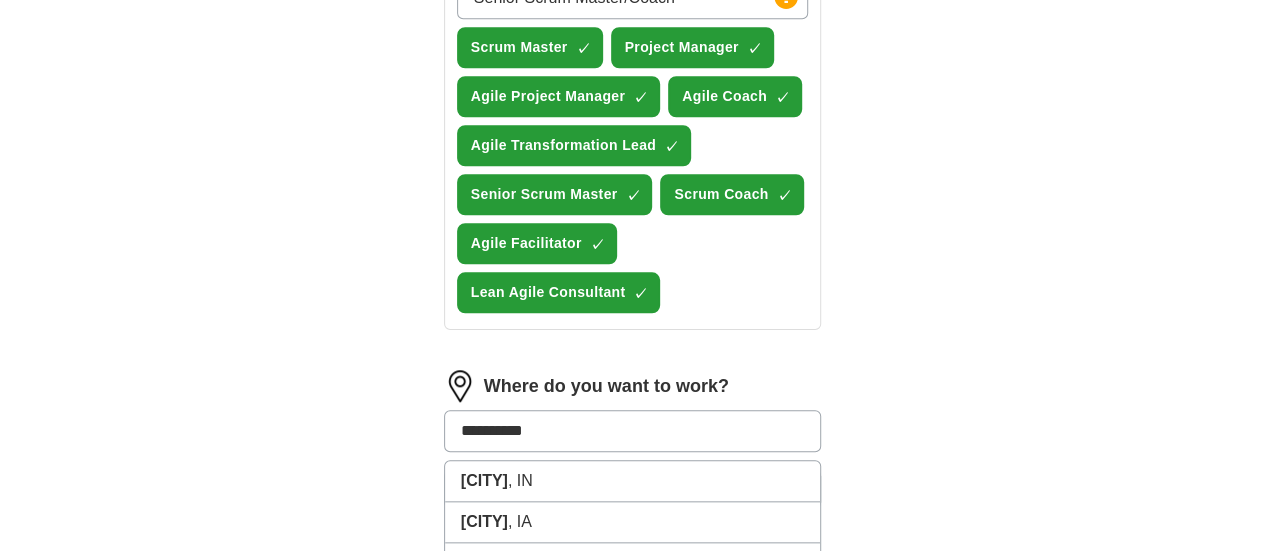 type on "**********" 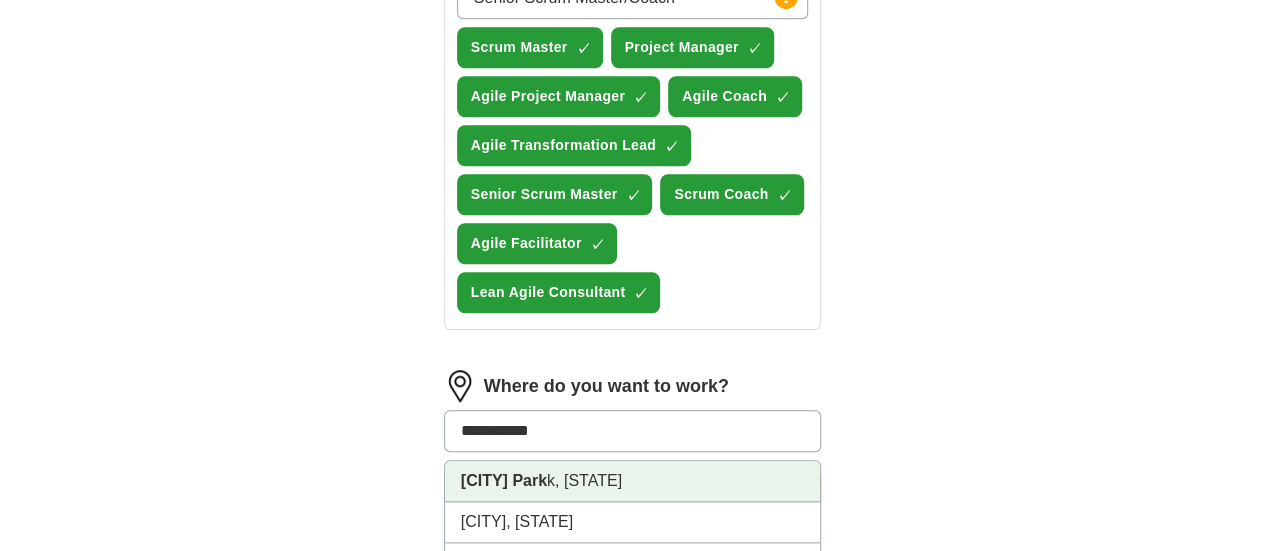 click on "[CITY] Park, [STATE]" at bounding box center (633, 481) 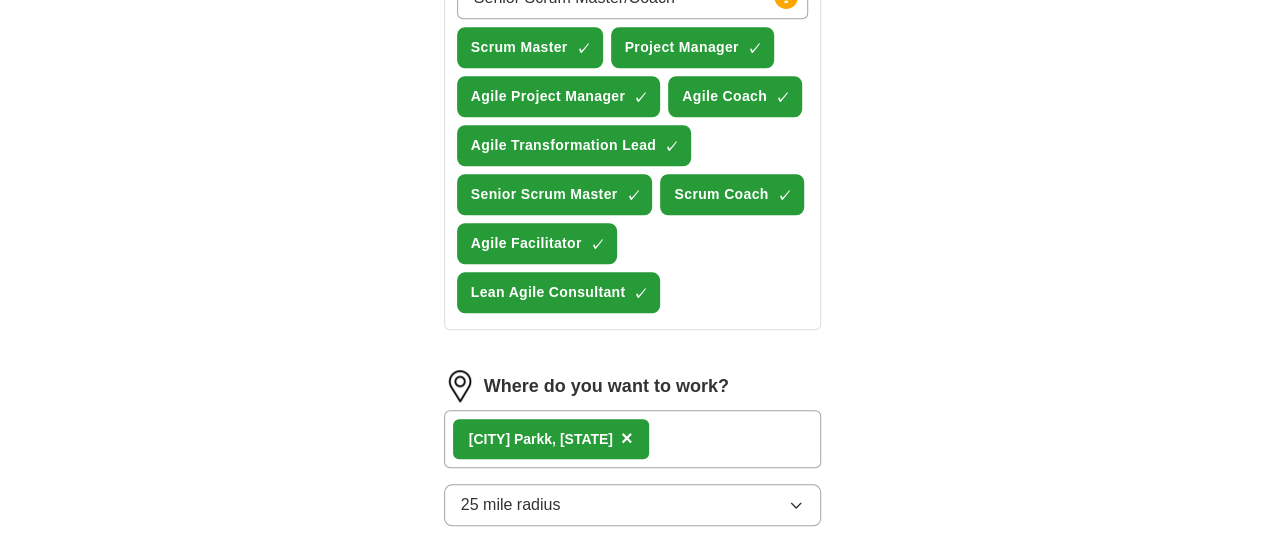 click on "Select a resume [NAME]_Scrum Master_[DATE].docx [DATE], [TIME] Upload a different resume By uploading your resume you agree to our T&Cs and Privacy Notice. First Name **** Last Name ****** What job are you looking for? Enter or select a minimum of 3 job titles (4-8 recommended) Senior Scrum Master/Coach Press return to add title Scrum Master ✓ × Project Manager ✓ × Agile Project Manager ✓ × Agile Coach ✓ × Agile Transformation Lead ✓ × Senior Scrum Master ✓ × Scrum Coach ✓ × Agile Facilitator ✓ × Lean Agile Consultant ✓ × Where do you want to work? [CITY] Park, [STATE] × 25 mile radius Advanced Start applying for jobs By registering, you consent to us applying to suitable jobs for you" at bounding box center [633, 1] 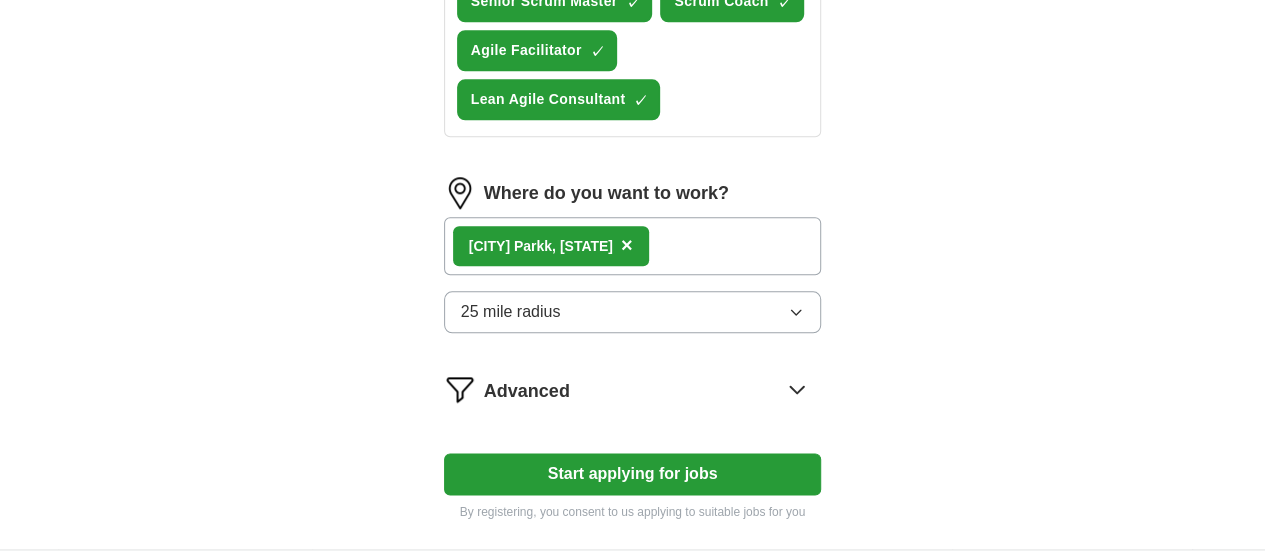 scroll, scrollTop: 1000, scrollLeft: 0, axis: vertical 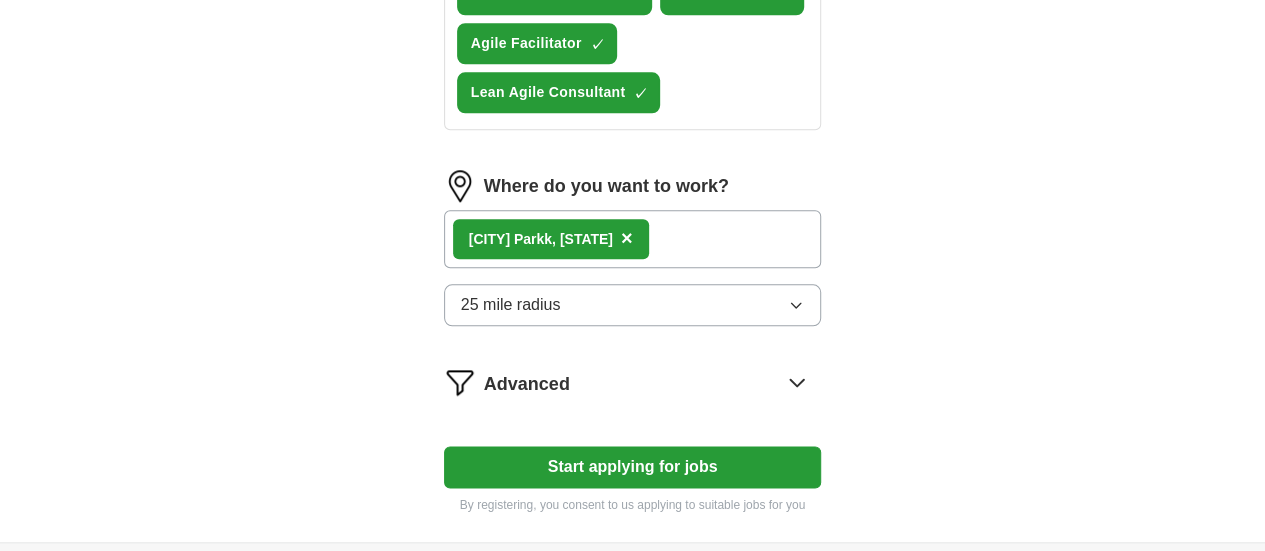 click on "Start applying for jobs" at bounding box center (633, 467) 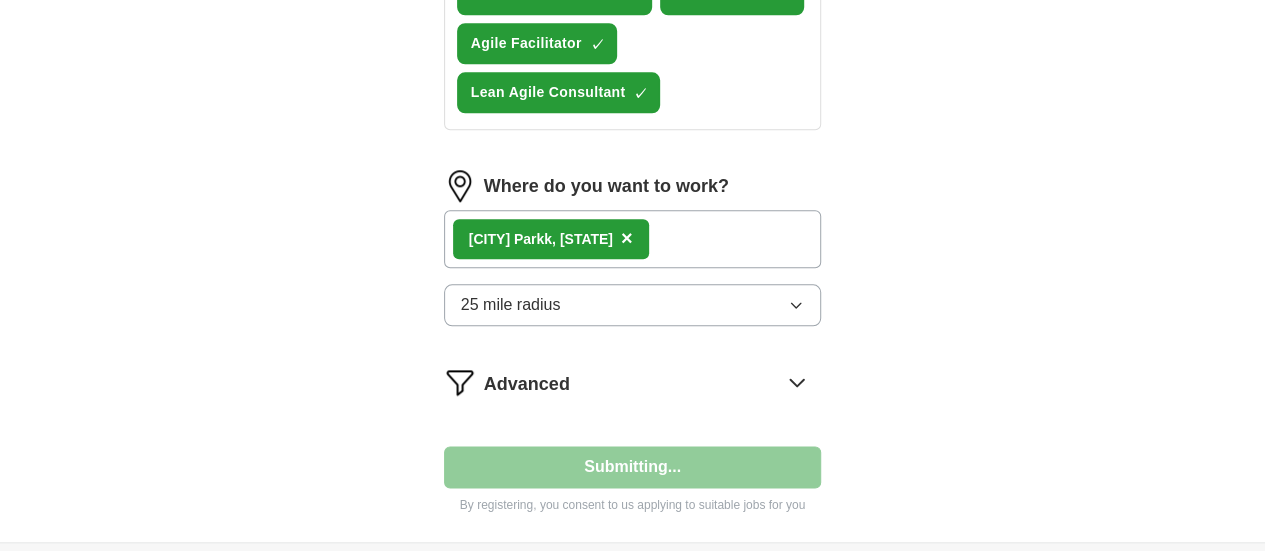 select on "**" 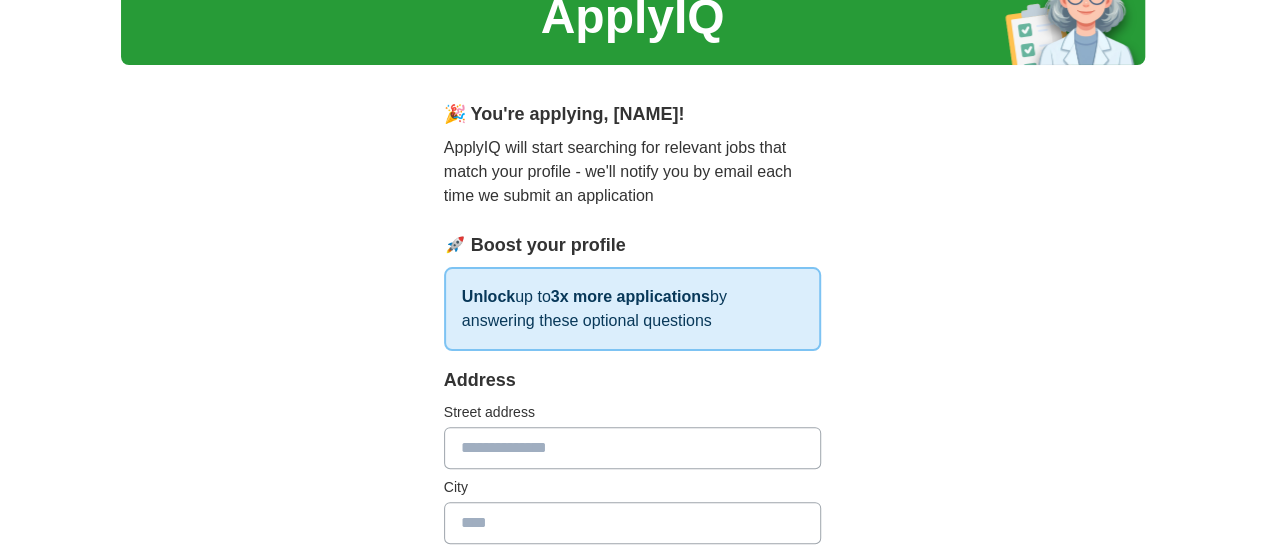 scroll, scrollTop: 200, scrollLeft: 0, axis: vertical 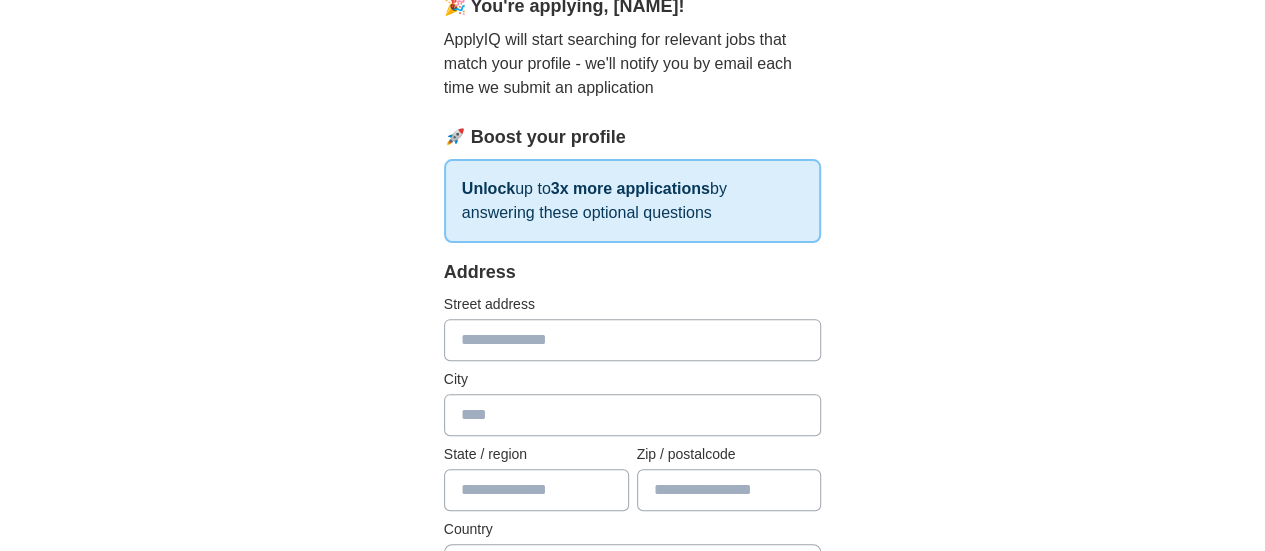 click at bounding box center [633, 340] 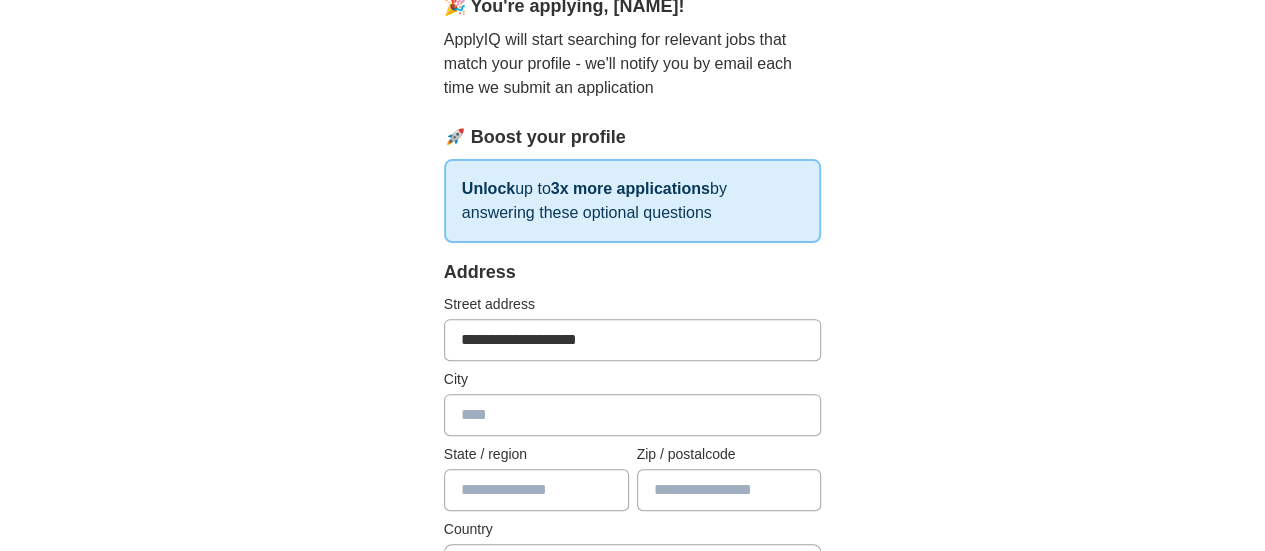 type on "**********" 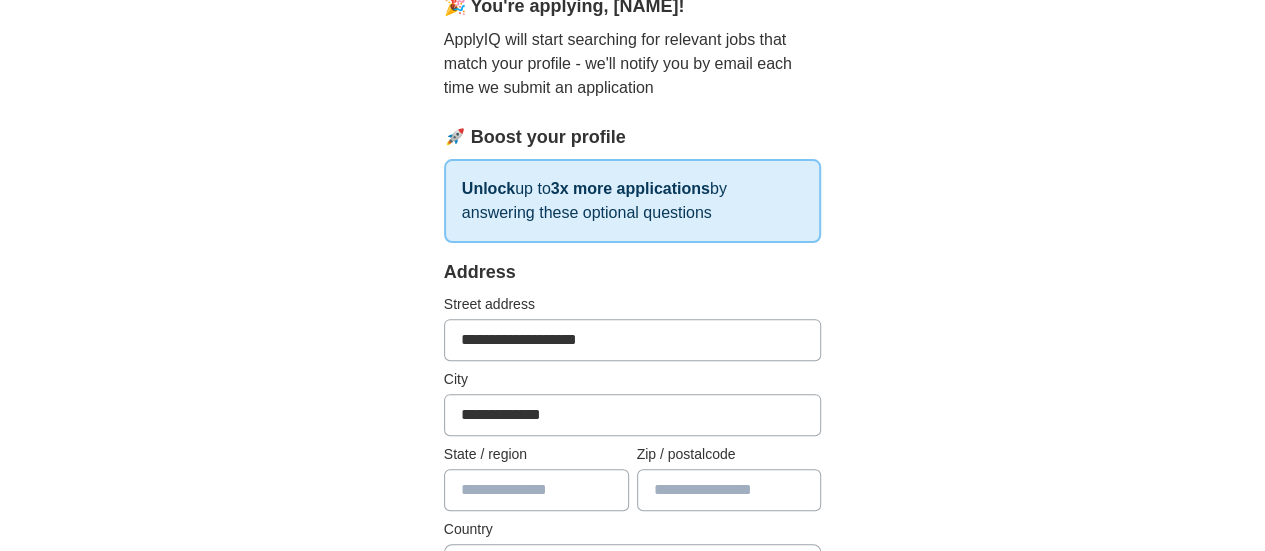 type on "**" 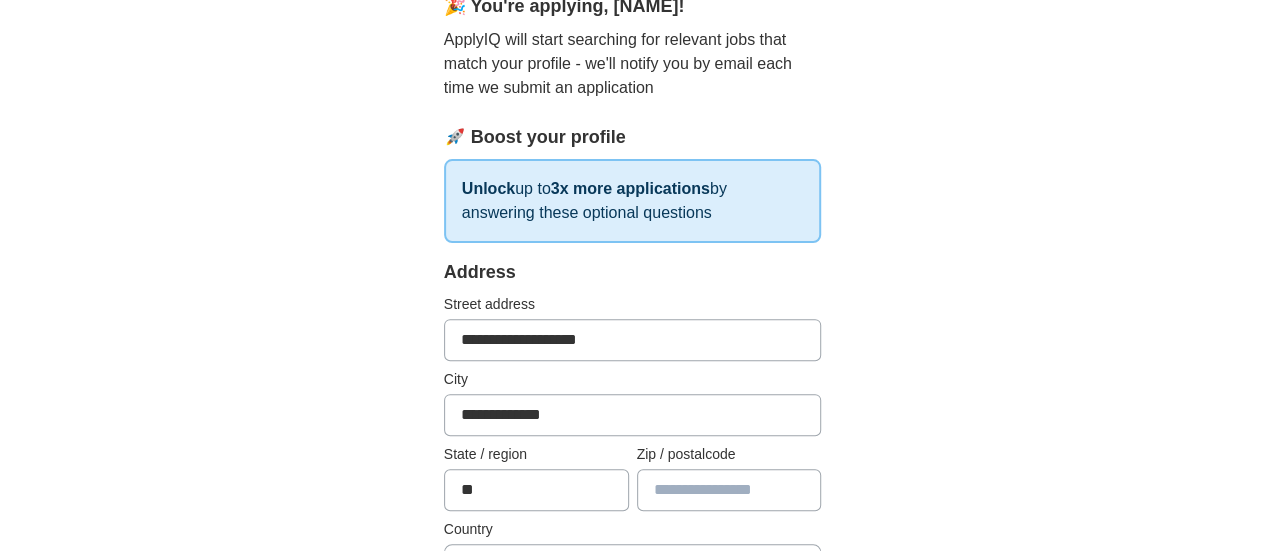 type on "*****" 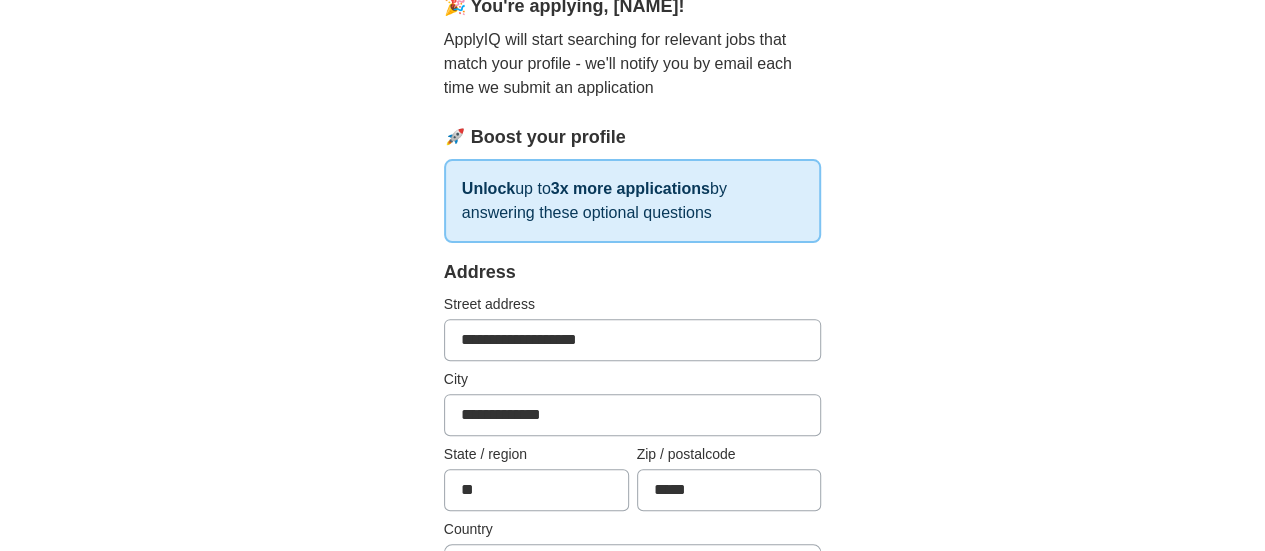 click on "**********" at bounding box center (633, 783) 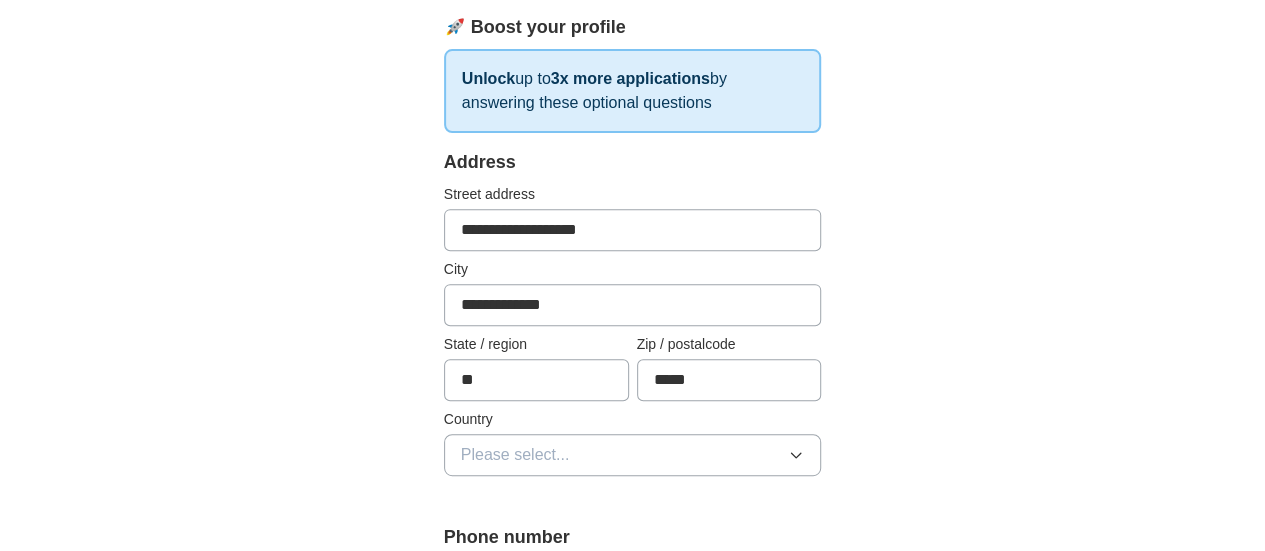 scroll, scrollTop: 400, scrollLeft: 0, axis: vertical 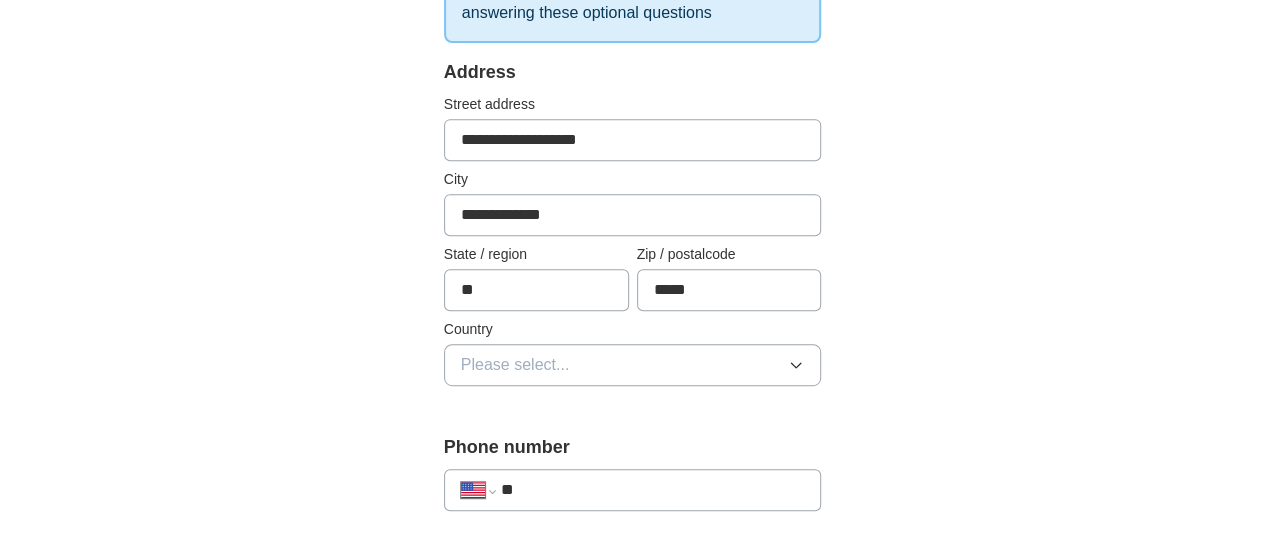 click on "Please select..." at bounding box center (633, 365) 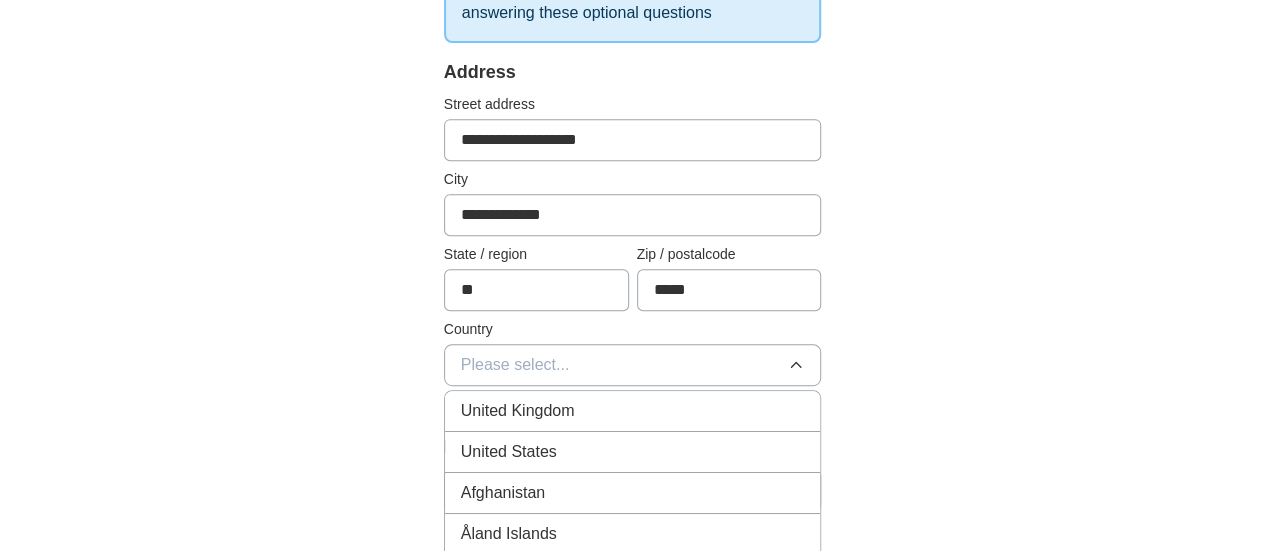 click on "United States" at bounding box center (633, 452) 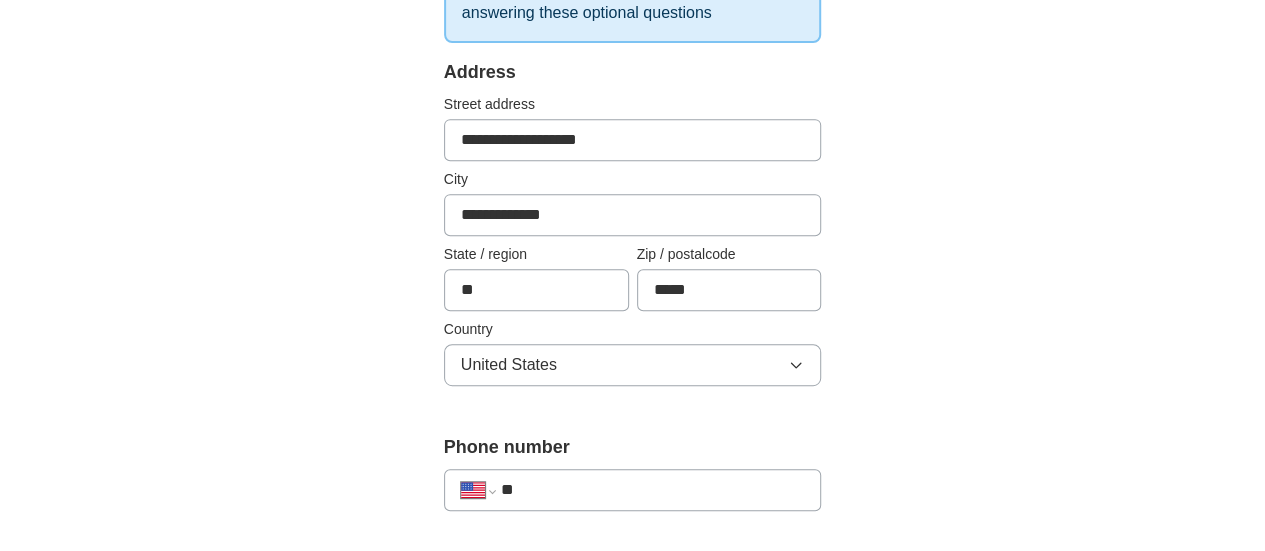 click on "**********" at bounding box center (633, 583) 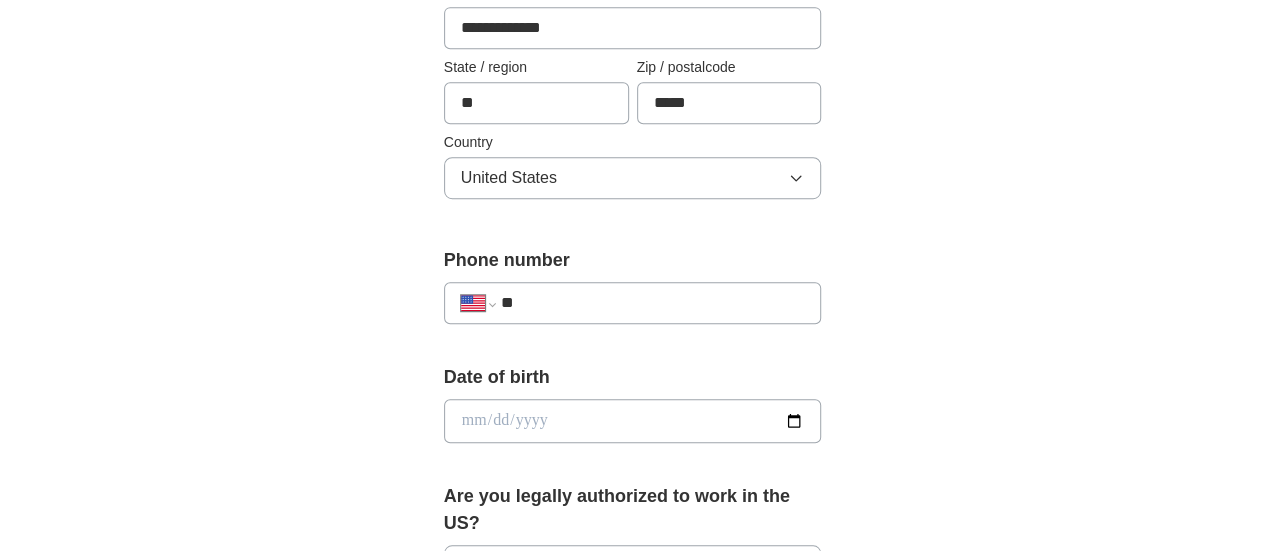 scroll, scrollTop: 700, scrollLeft: 0, axis: vertical 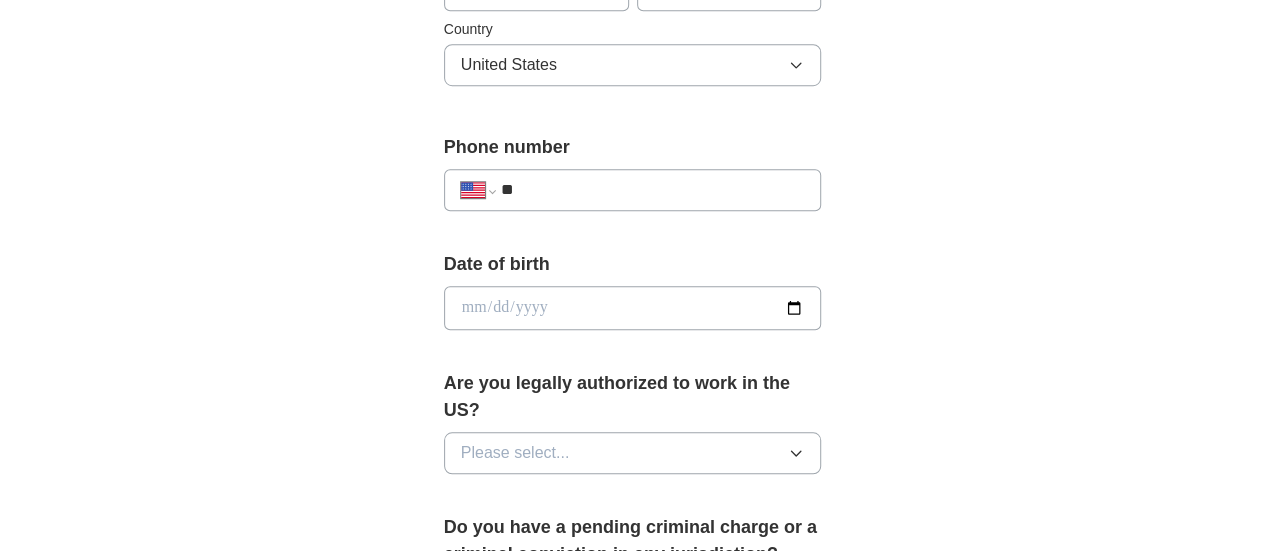 click on "**" at bounding box center (653, 190) 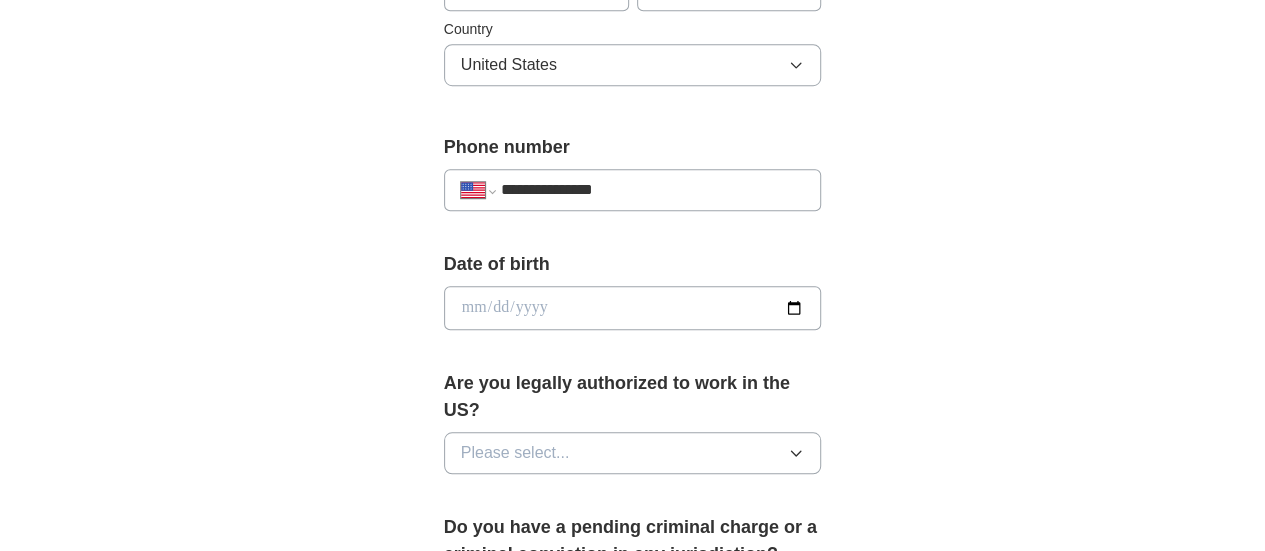 type on "**********" 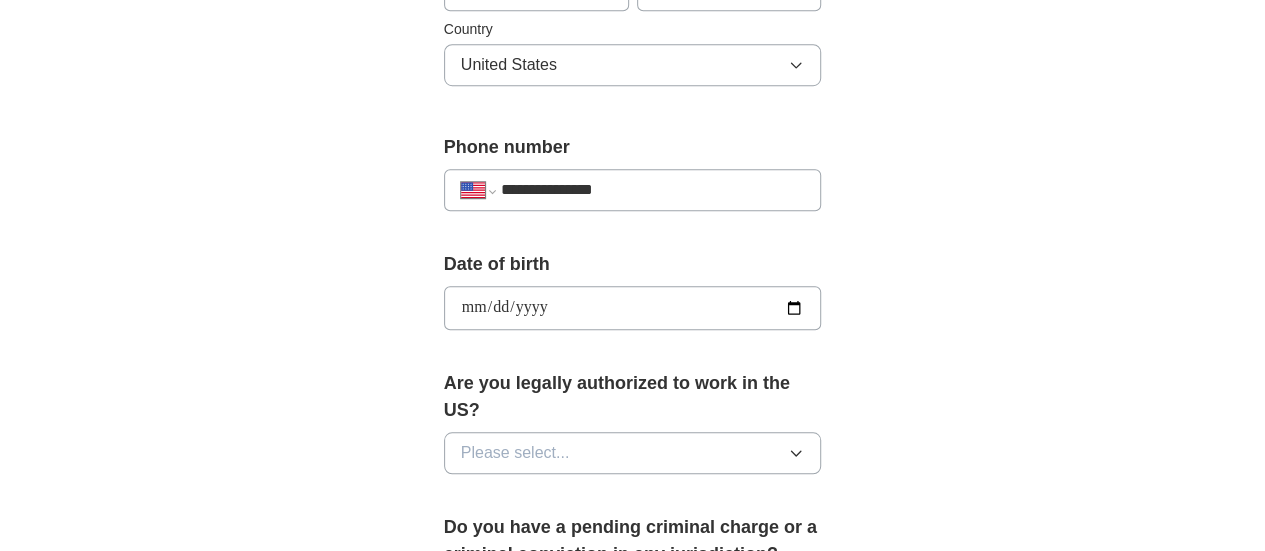type on "**********" 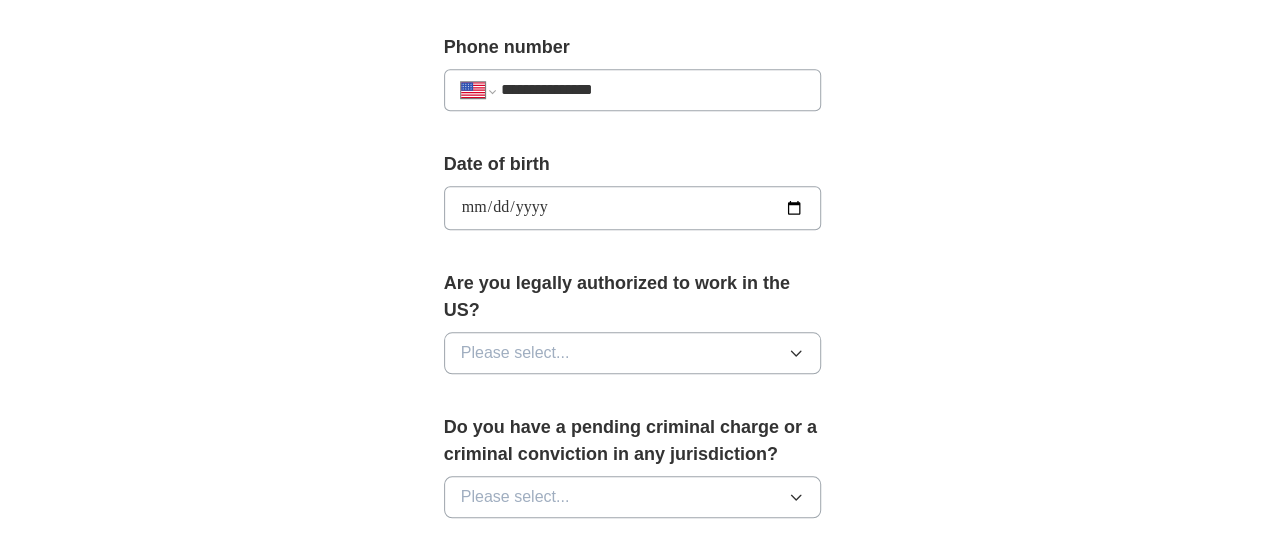 scroll, scrollTop: 900, scrollLeft: 0, axis: vertical 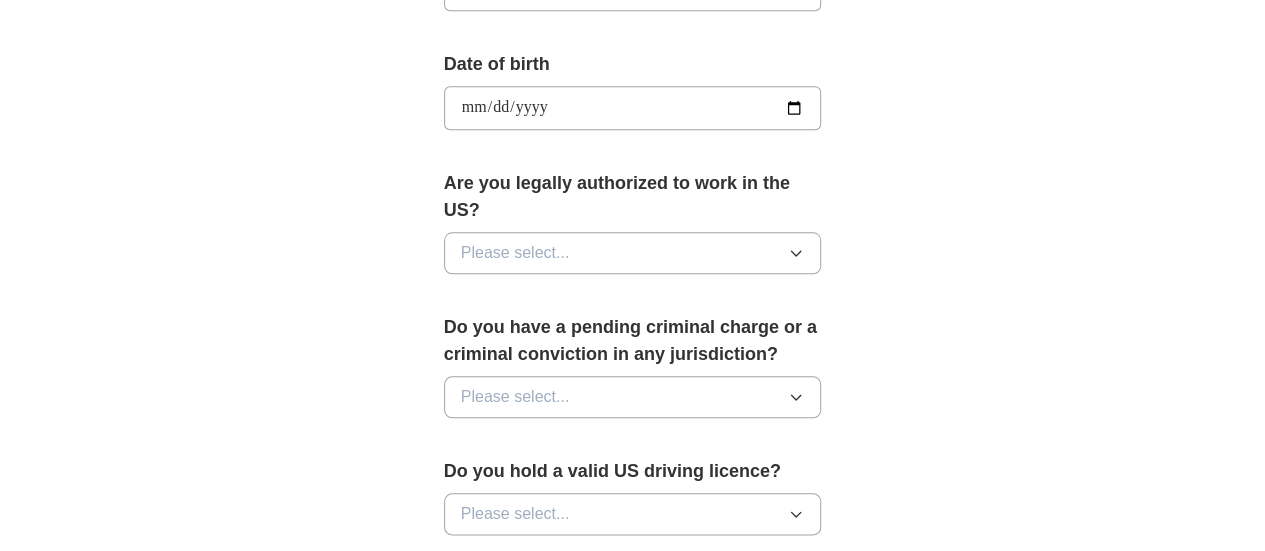 click on "Please select..." at bounding box center [633, 253] 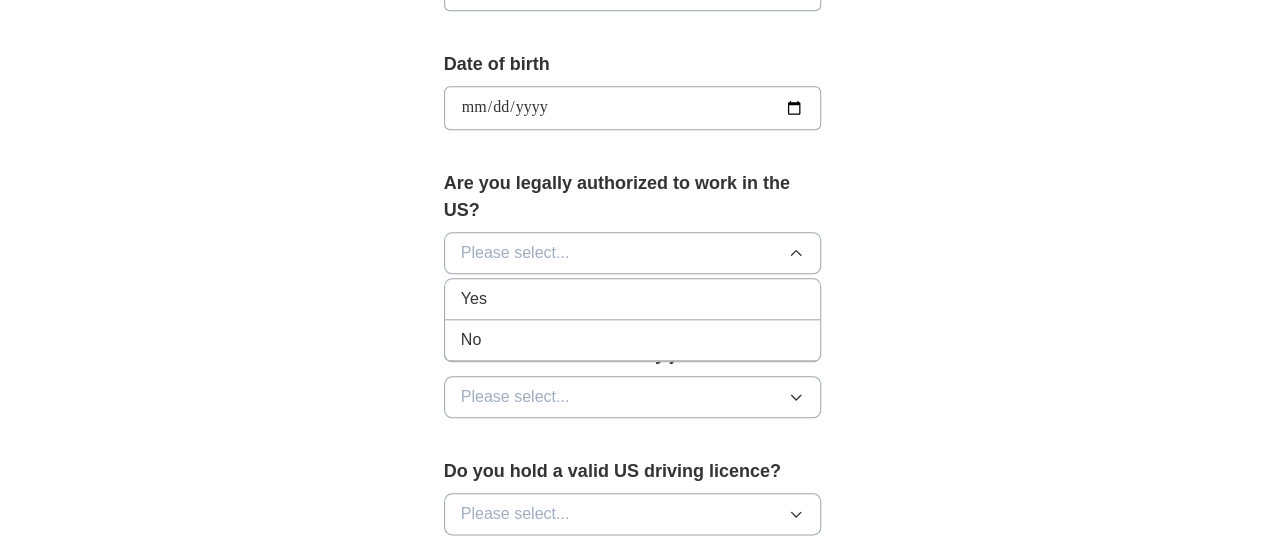 click on "Yes" at bounding box center [633, 299] 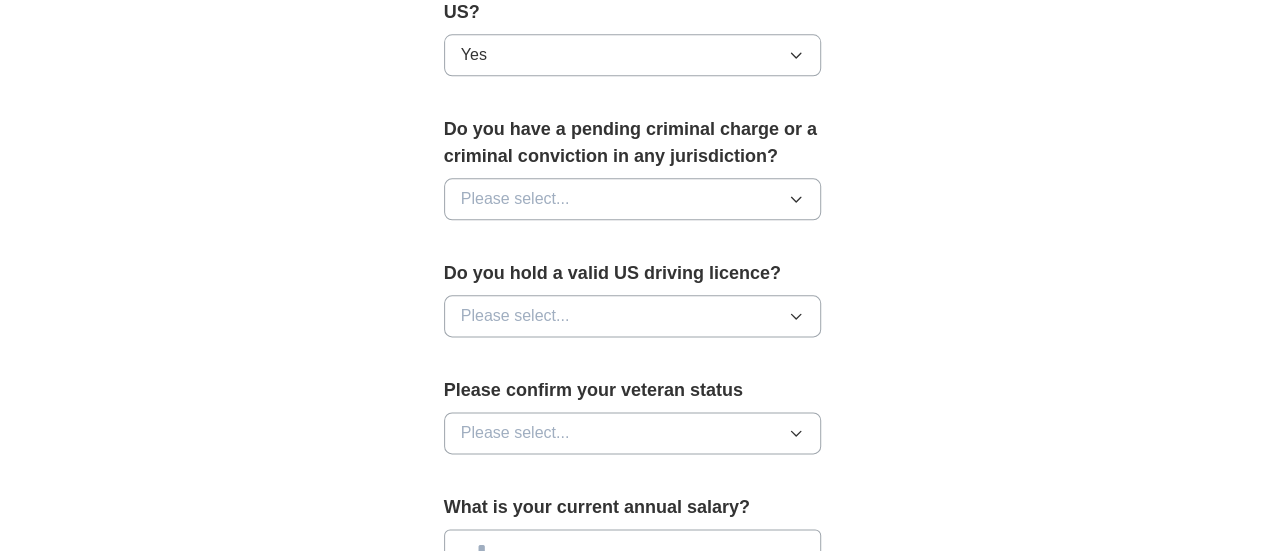 scroll, scrollTop: 1100, scrollLeft: 0, axis: vertical 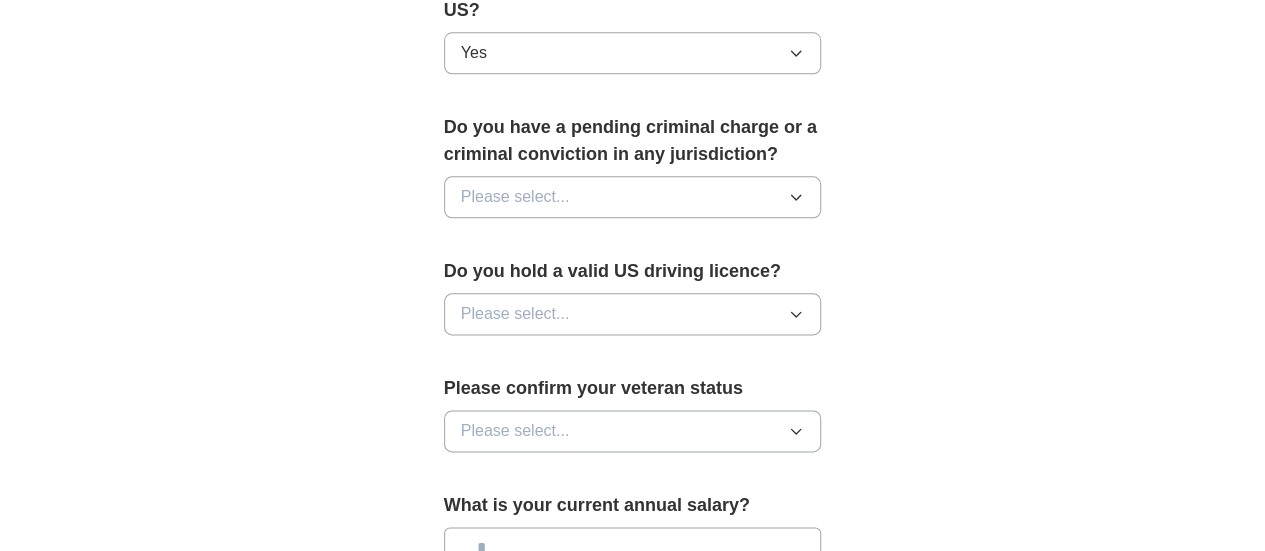 click on "Please select..." at bounding box center (633, 197) 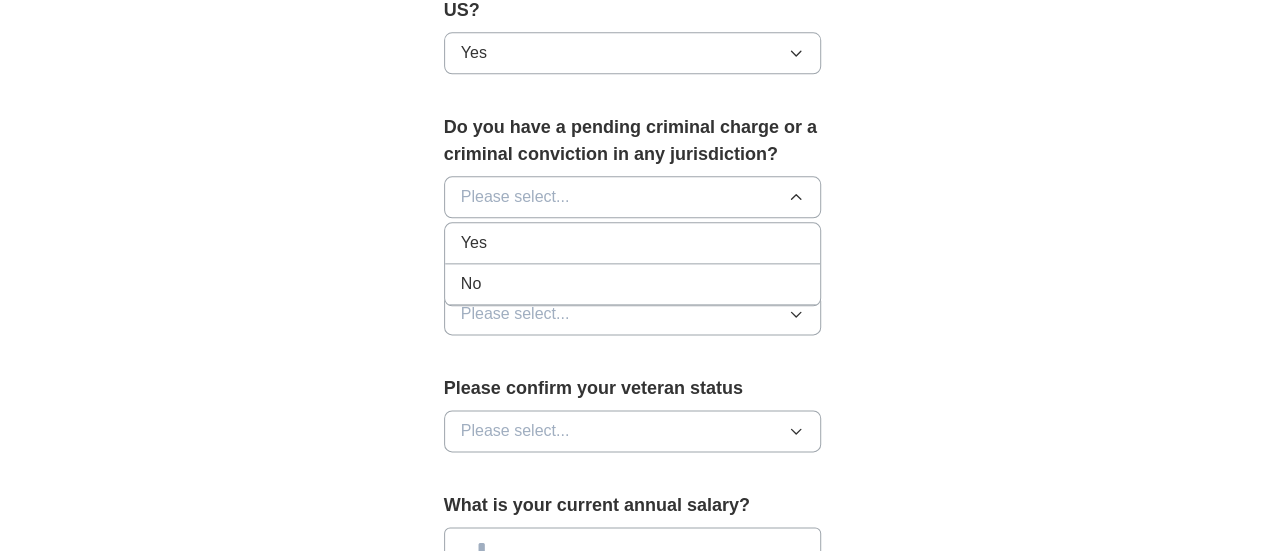 click on "No" at bounding box center (633, 284) 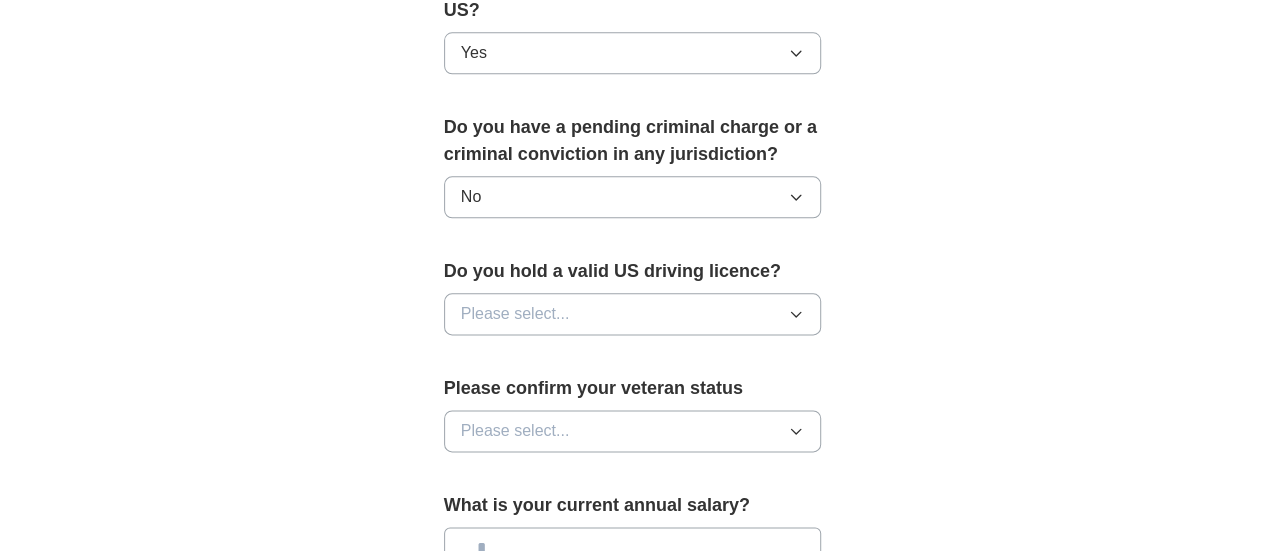 click on "Please select..." at bounding box center (633, 314) 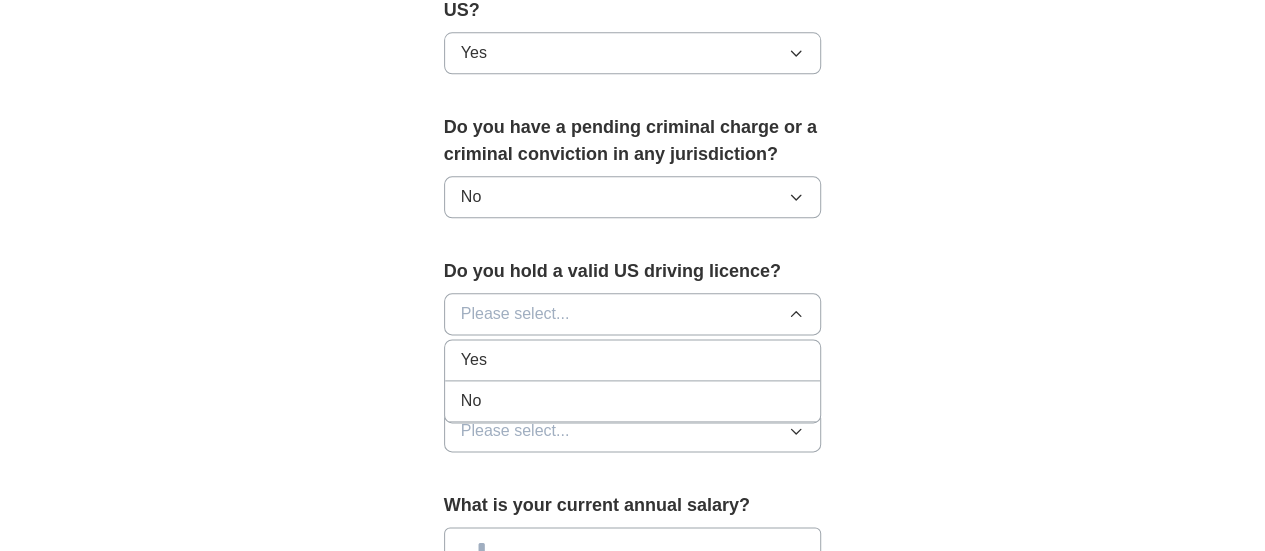click on "Yes" at bounding box center (633, 360) 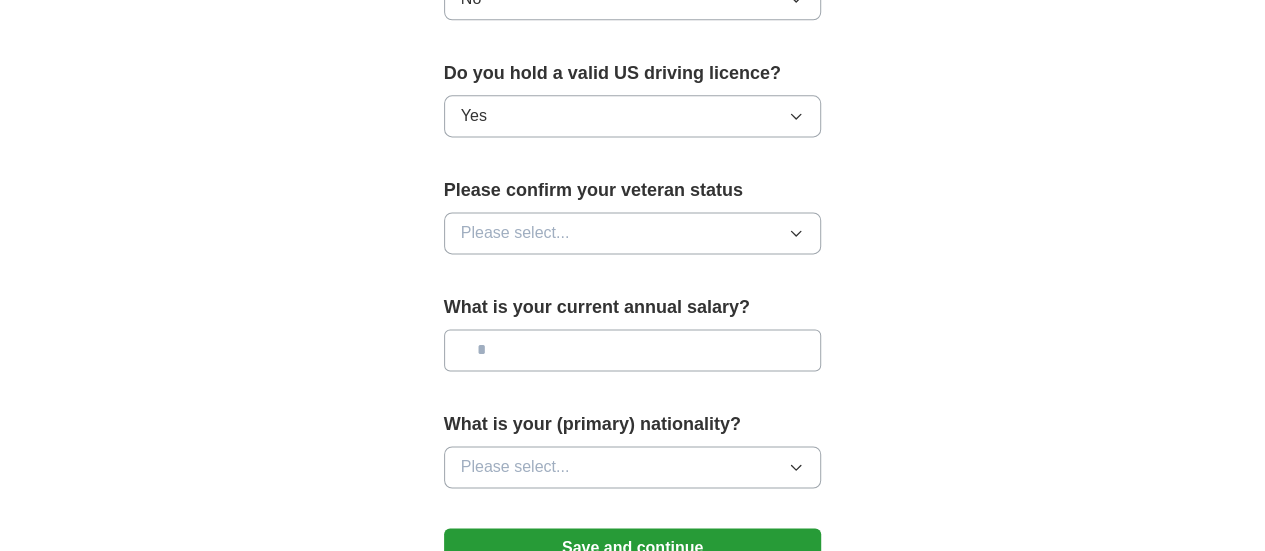 scroll, scrollTop: 1300, scrollLeft: 0, axis: vertical 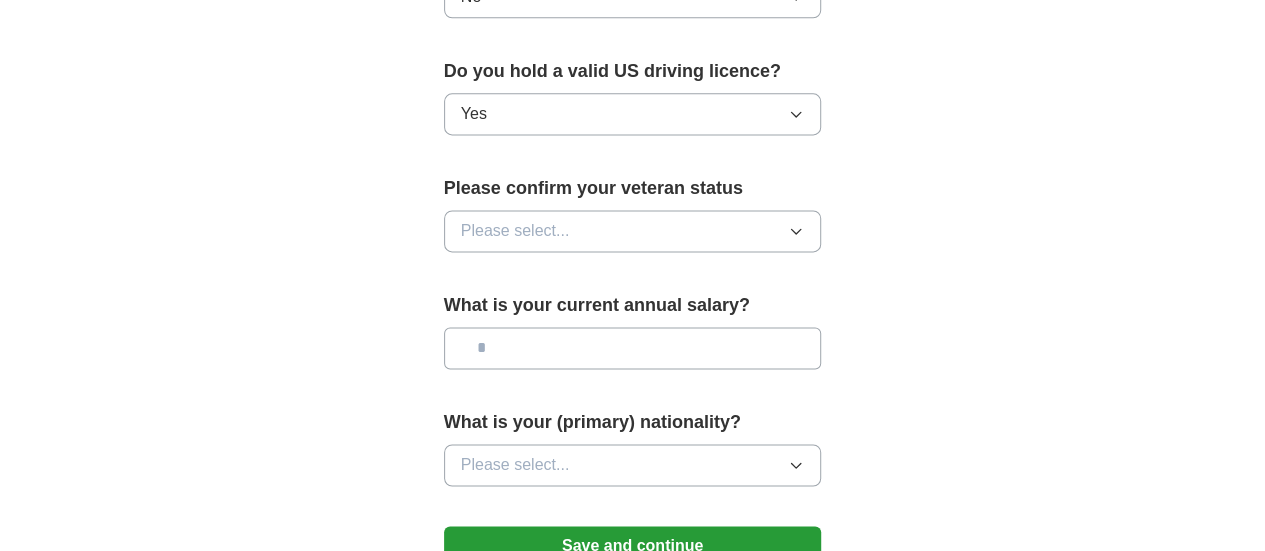 click on "Please select..." at bounding box center (633, 231) 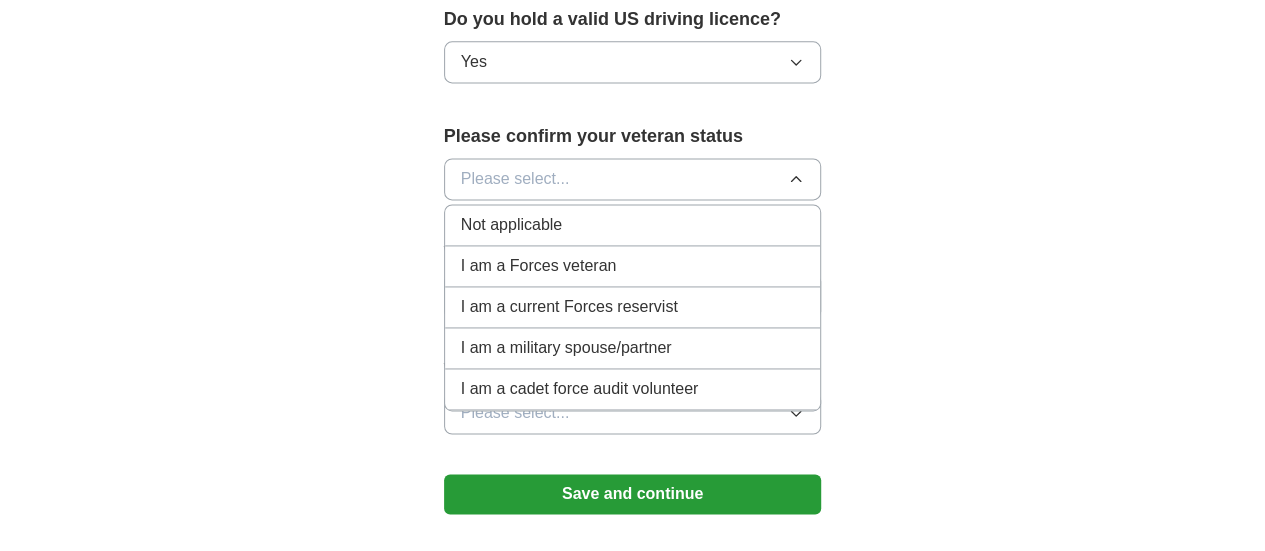 scroll, scrollTop: 1300, scrollLeft: 0, axis: vertical 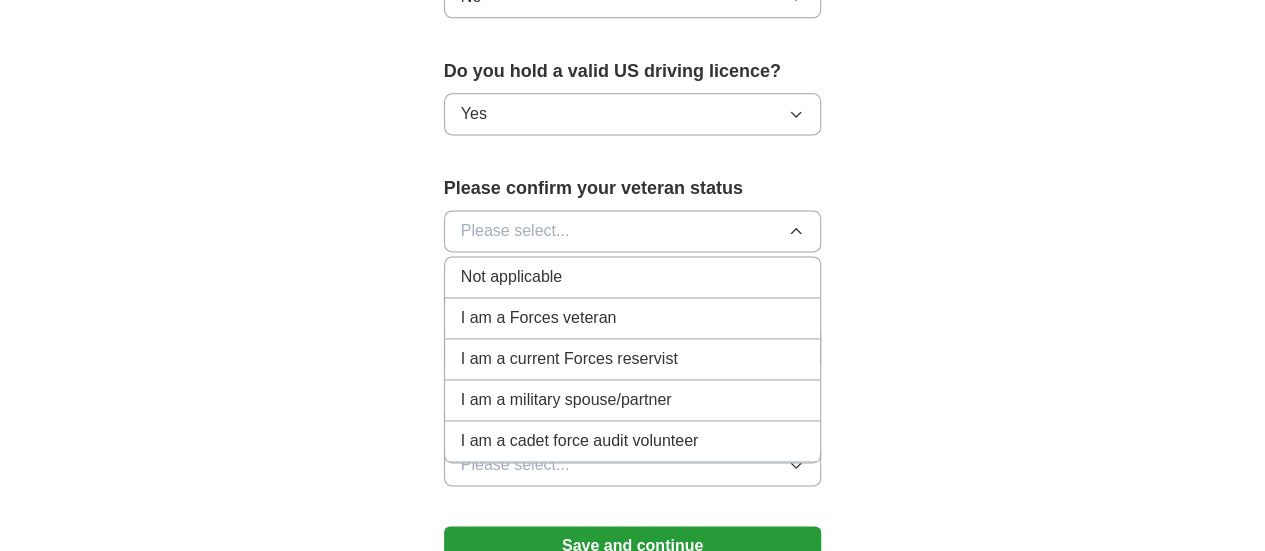 click on "Not applicable" at bounding box center [633, 277] 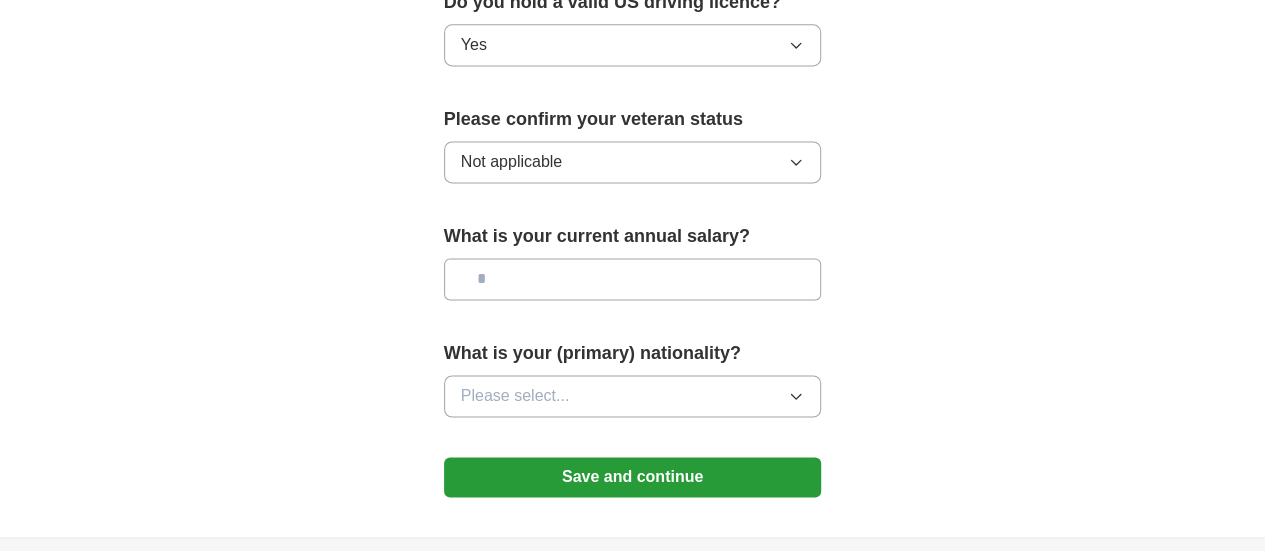 scroll, scrollTop: 1400, scrollLeft: 0, axis: vertical 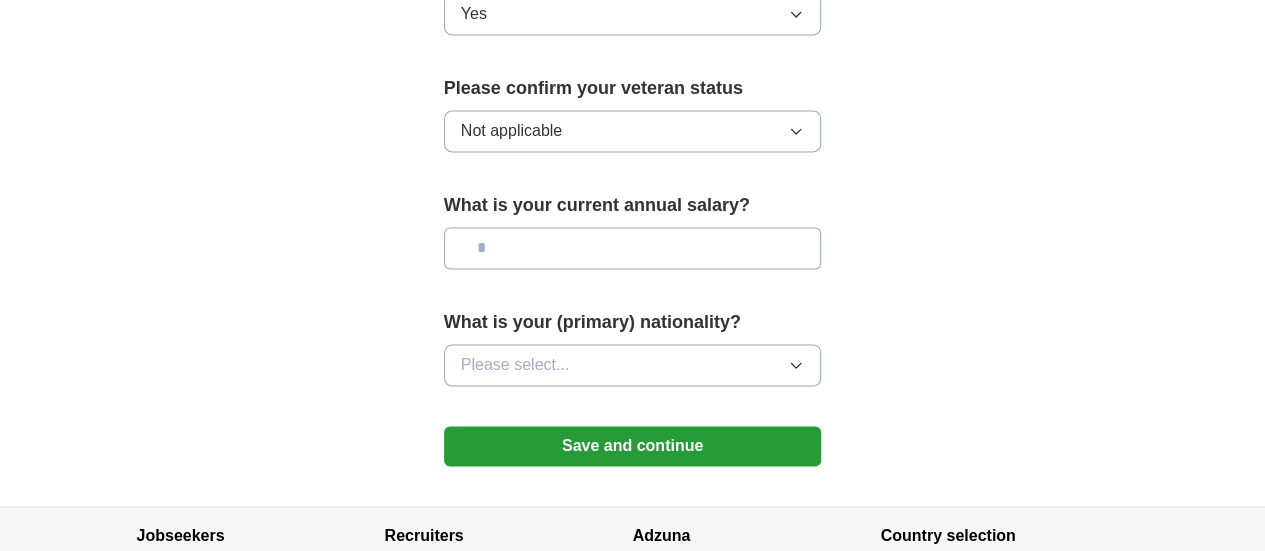 click at bounding box center (633, 248) 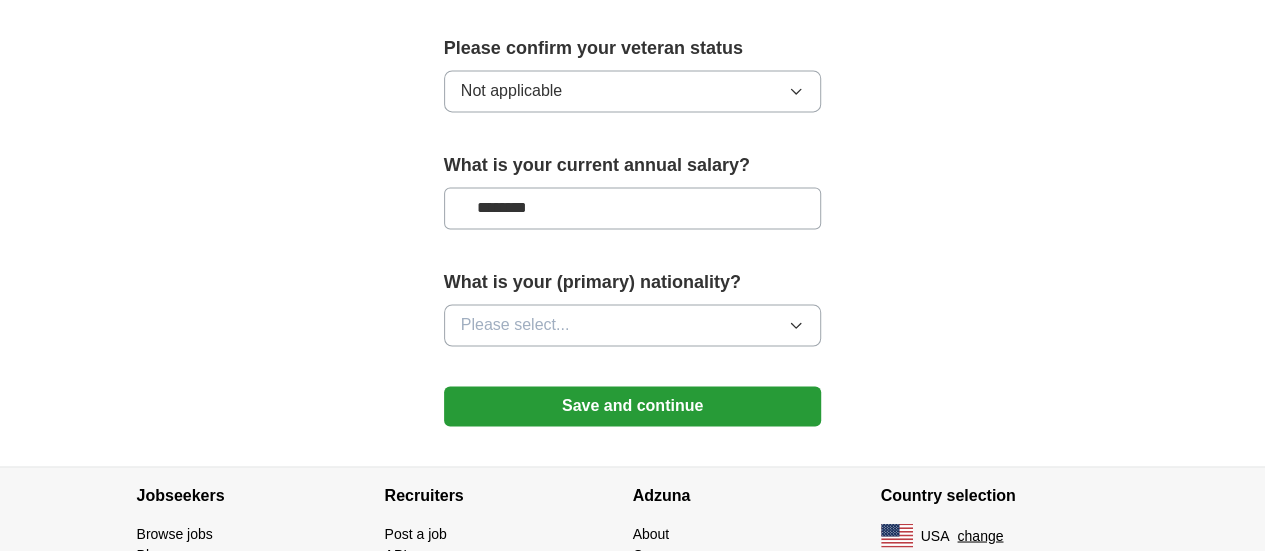 scroll, scrollTop: 1500, scrollLeft: 0, axis: vertical 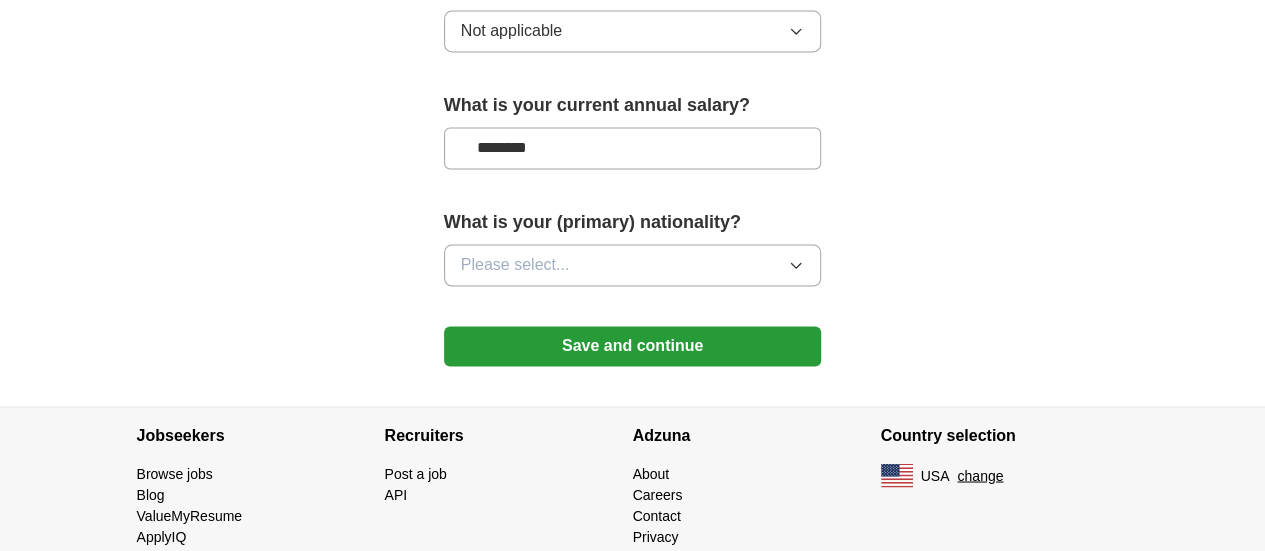 type on "********" 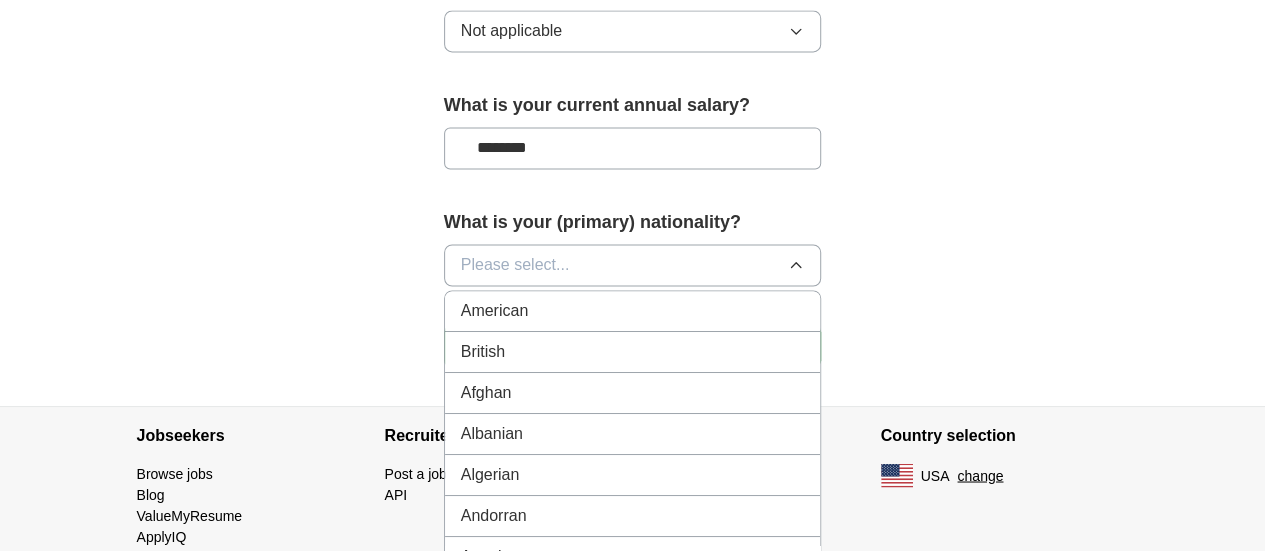 click on "American" at bounding box center (633, 311) 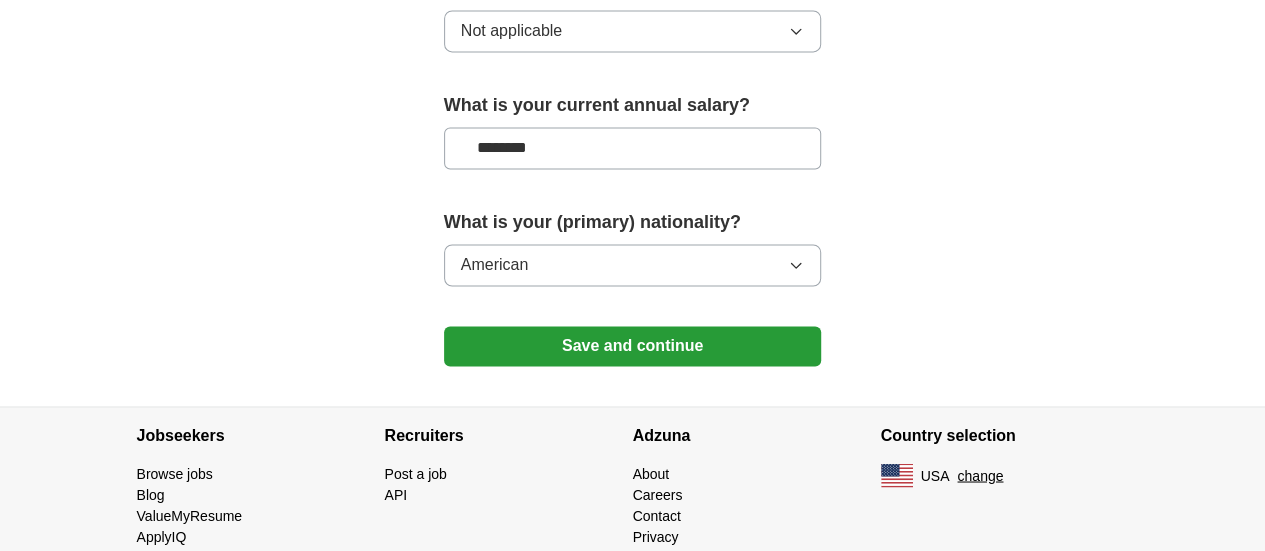 click on "Save and continue" at bounding box center [633, 346] 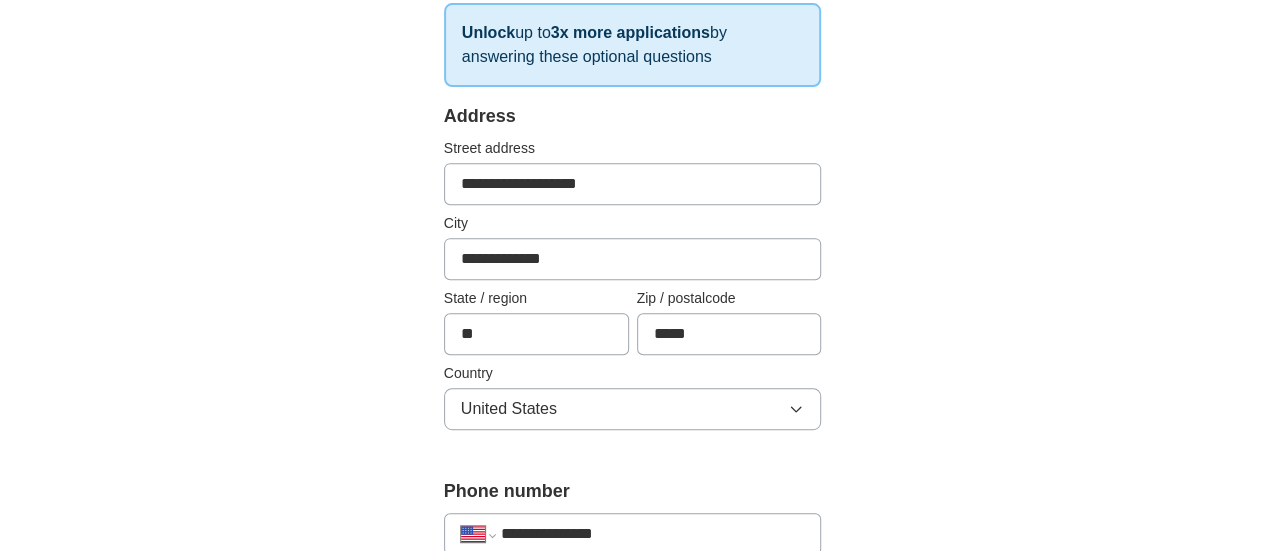 scroll, scrollTop: 0, scrollLeft: 0, axis: both 